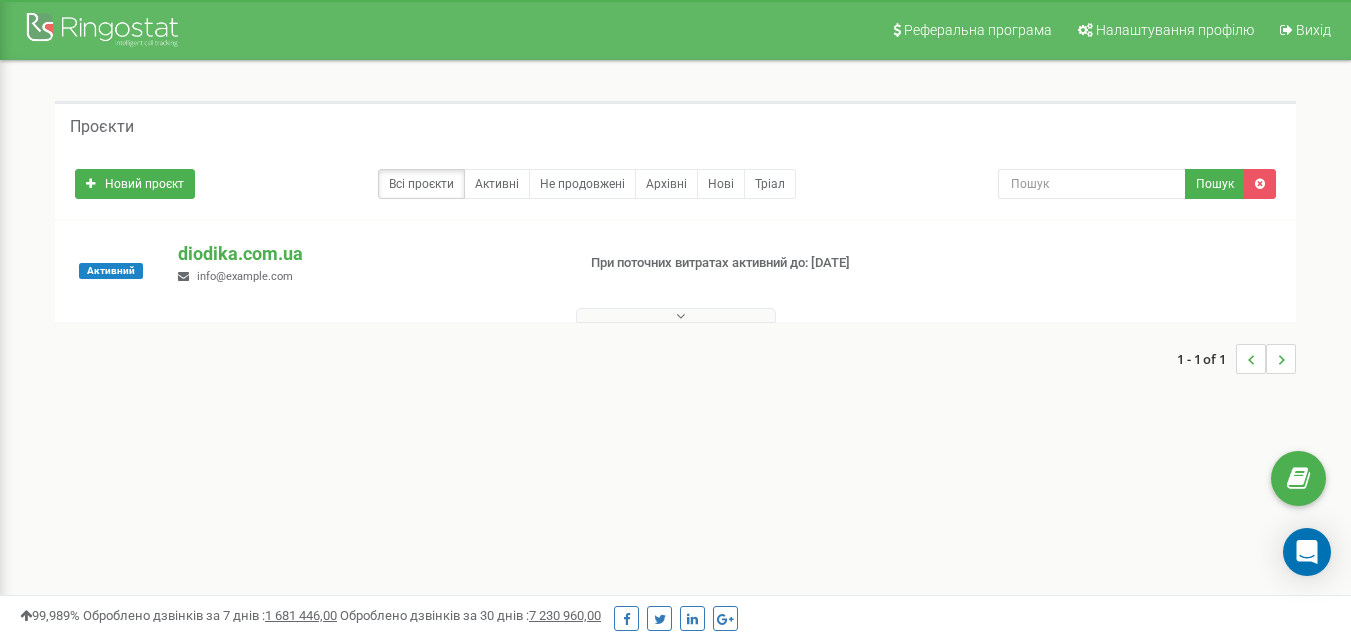 scroll, scrollTop: 0, scrollLeft: 0, axis: both 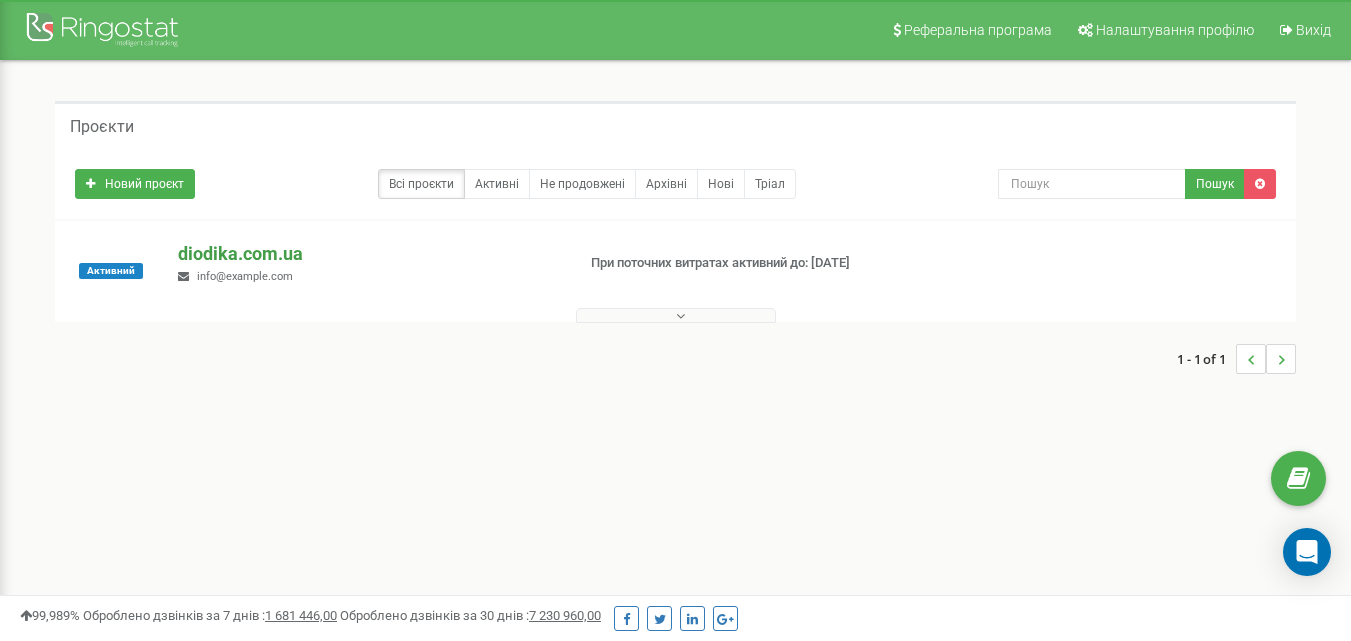 click on "diodika.com.ua" at bounding box center (368, 254) 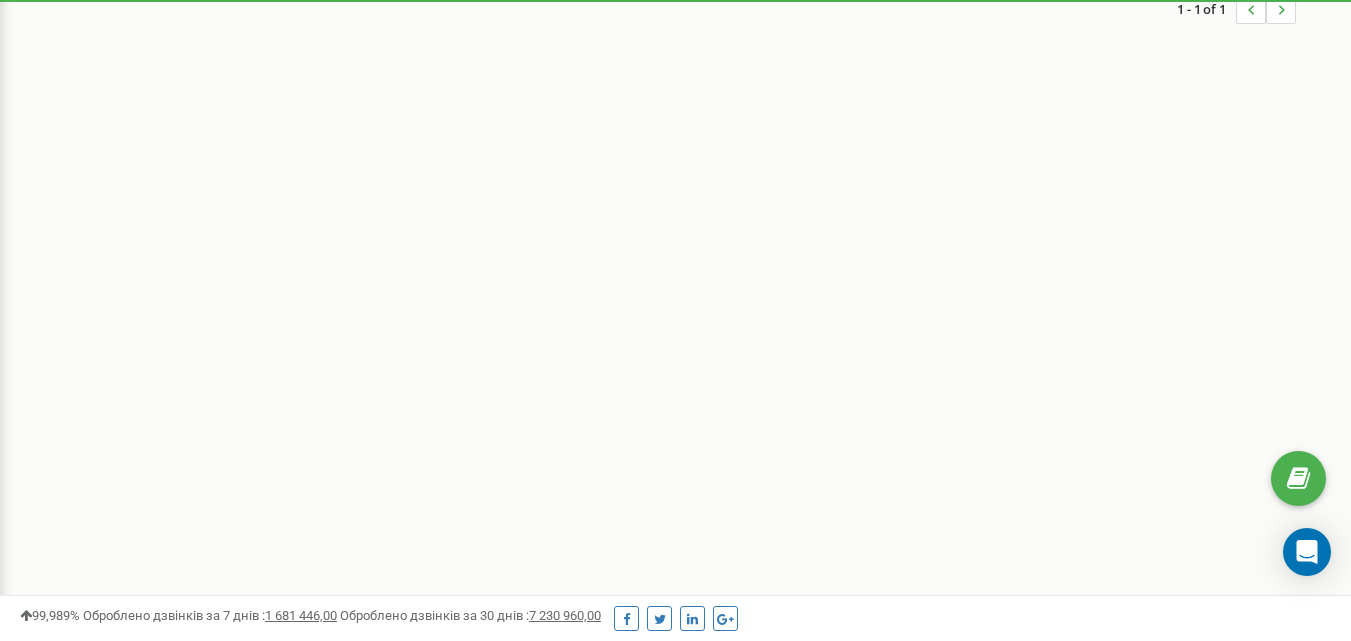 scroll, scrollTop: 59, scrollLeft: 0, axis: vertical 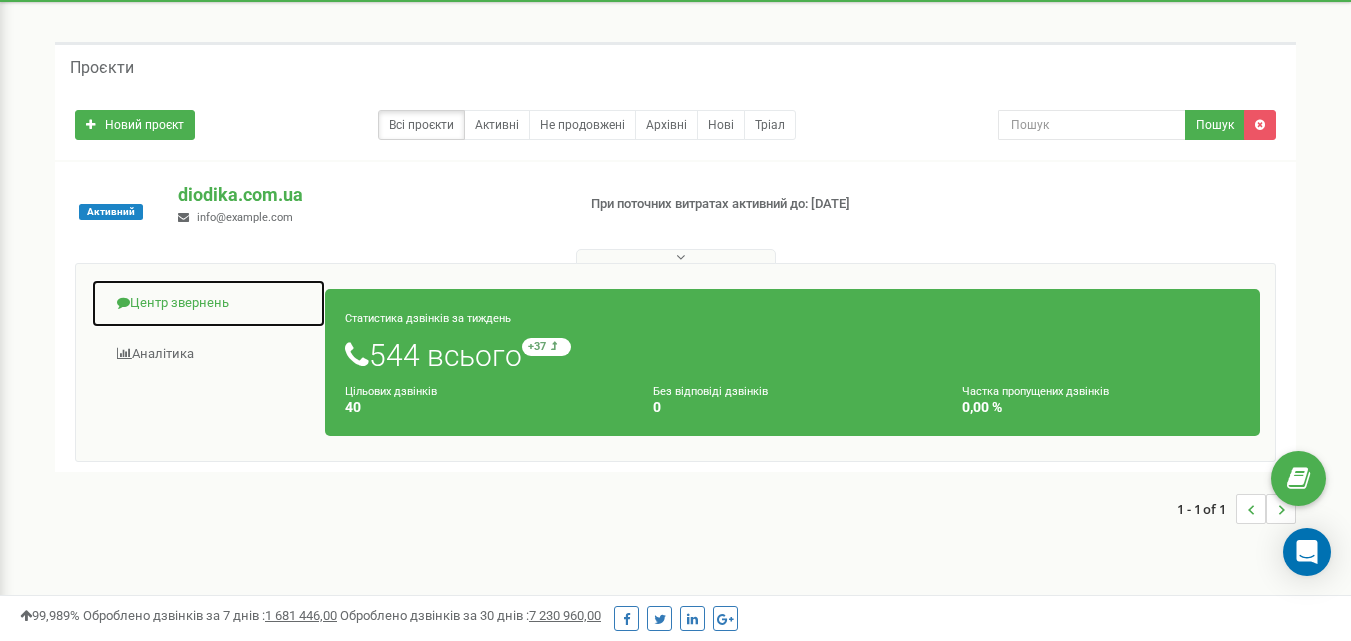 click on "Центр звернень" at bounding box center [208, 303] 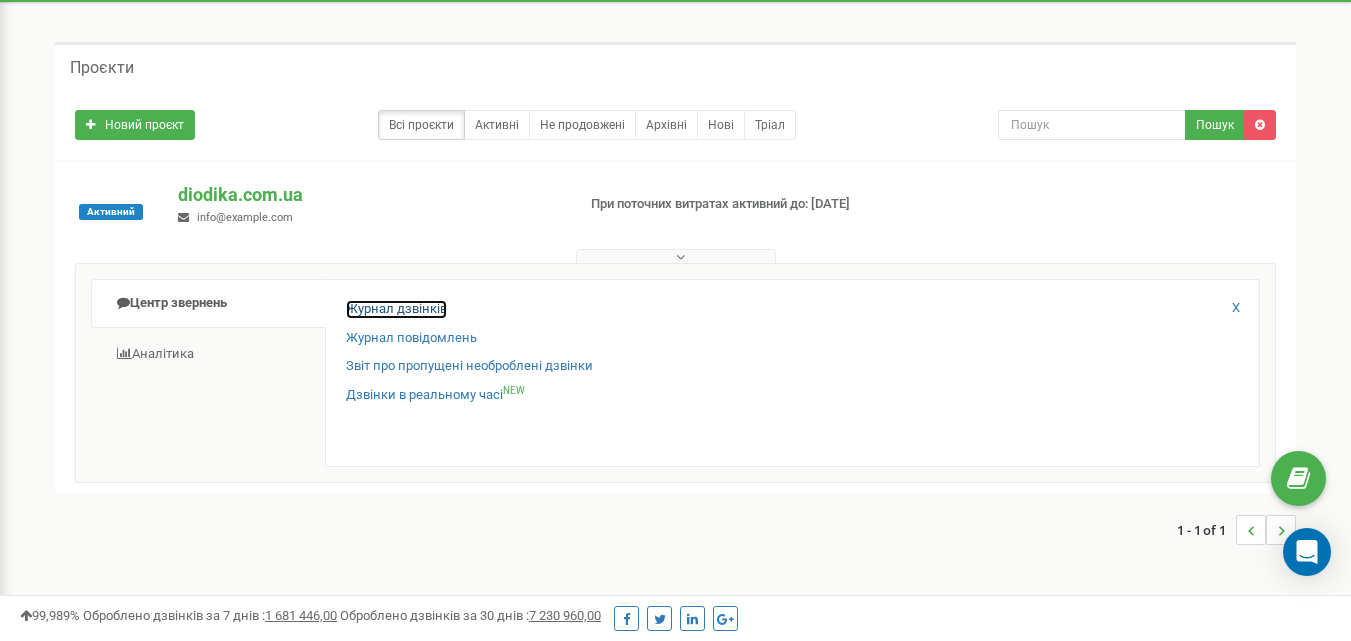 click on "Журнал дзвінків" at bounding box center [396, 309] 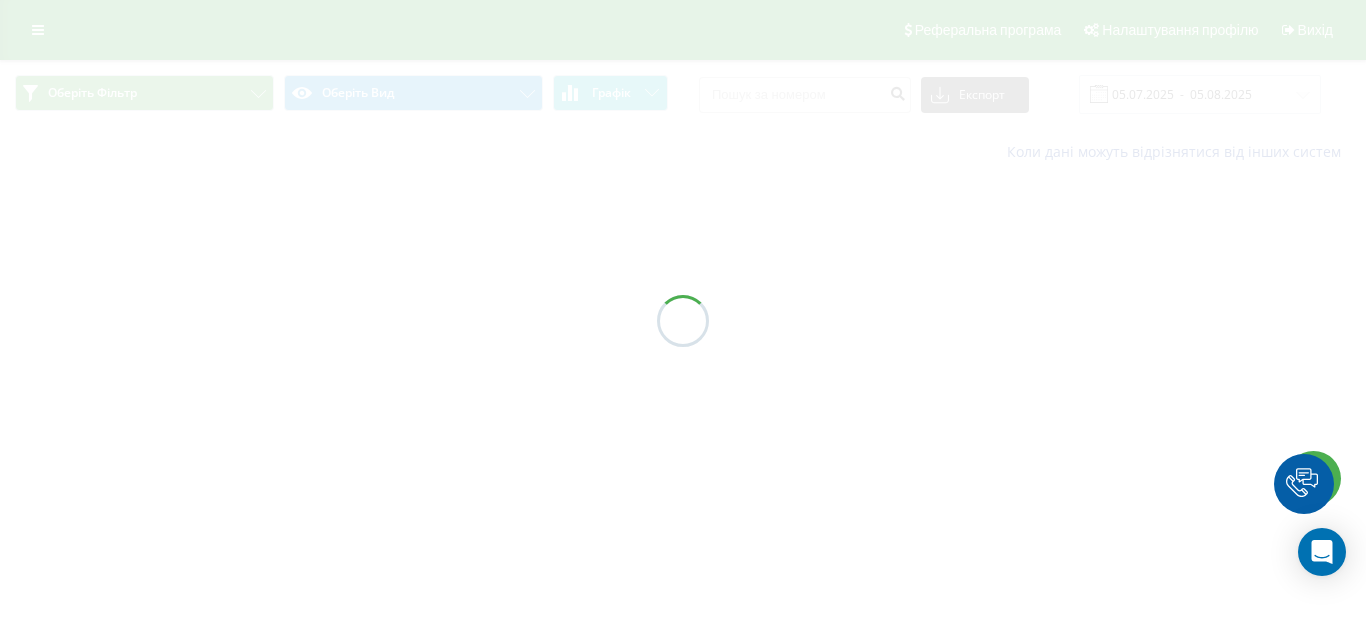 scroll, scrollTop: 0, scrollLeft: 0, axis: both 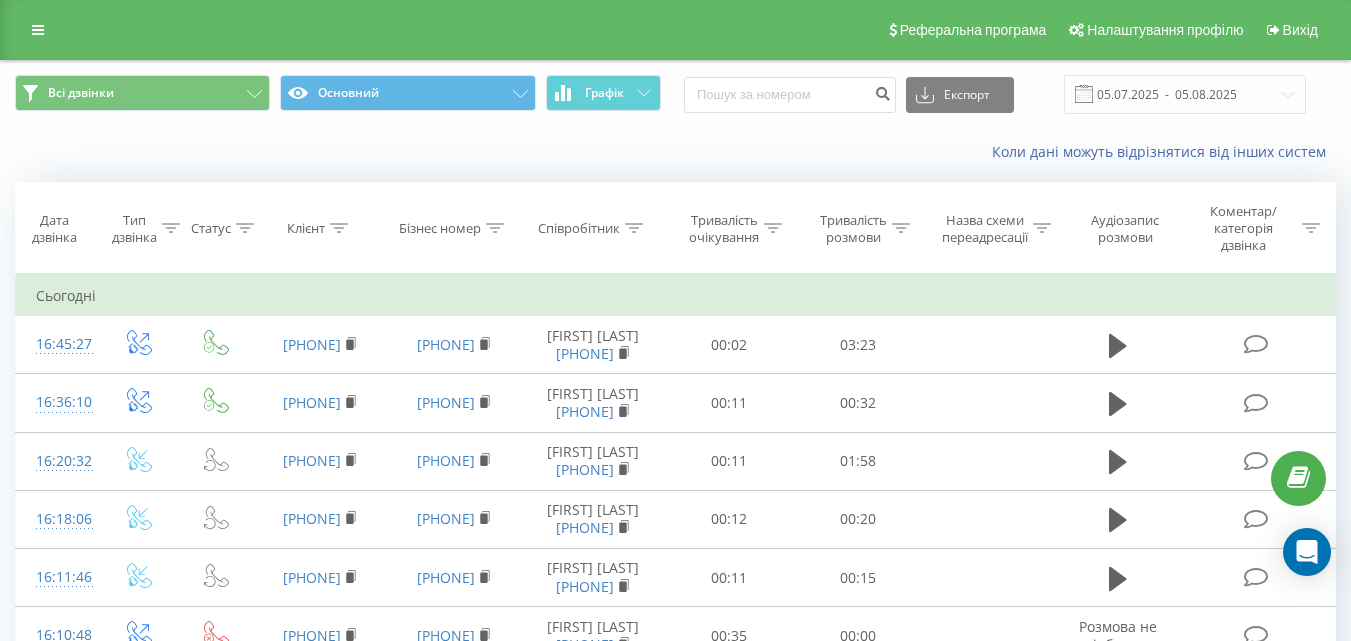 click 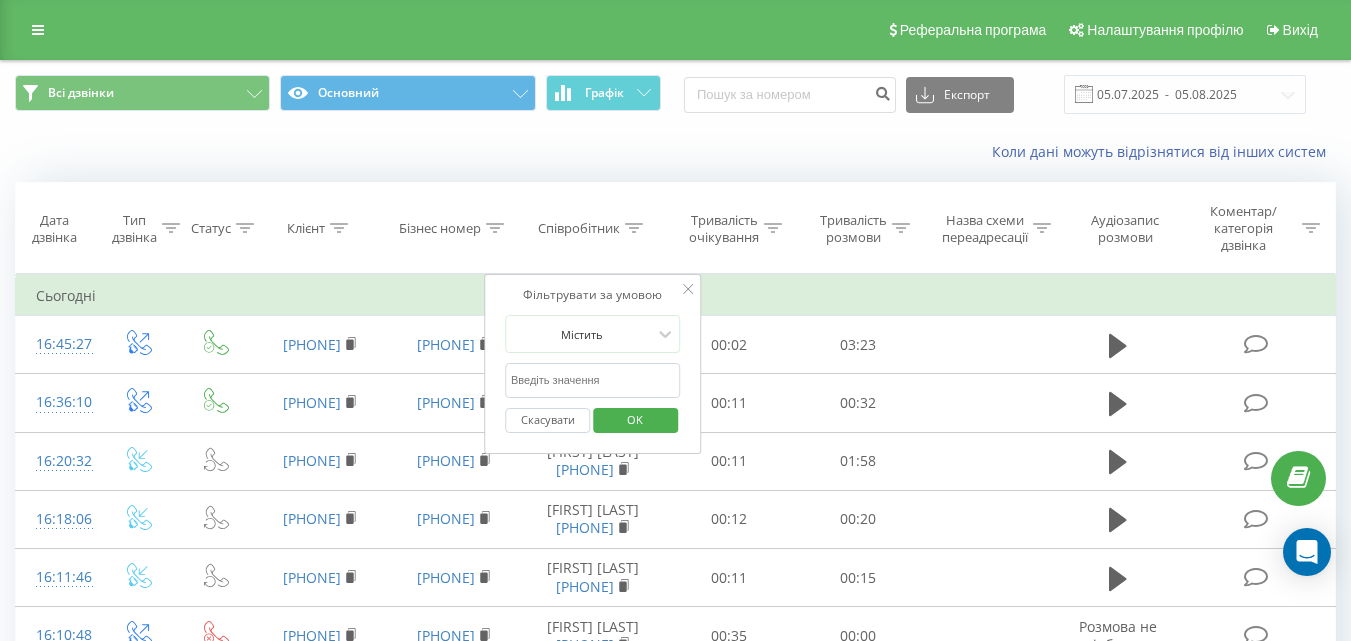 click at bounding box center (593, 380) 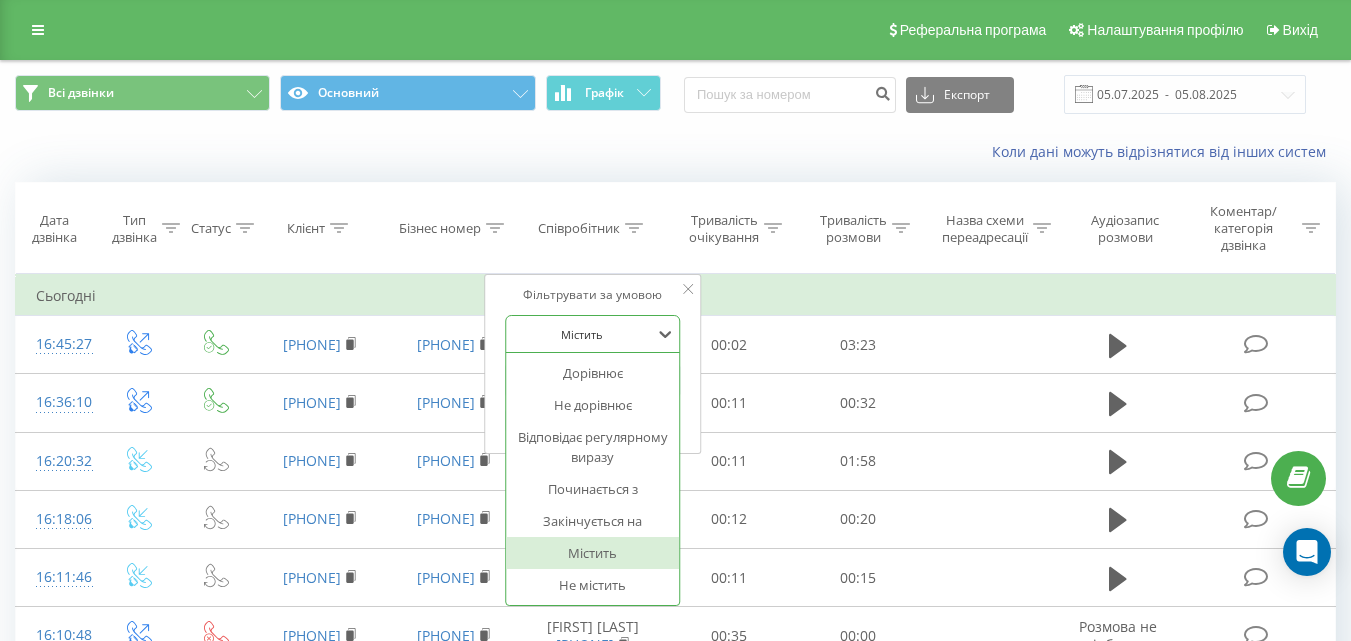 click at bounding box center (666, 334) 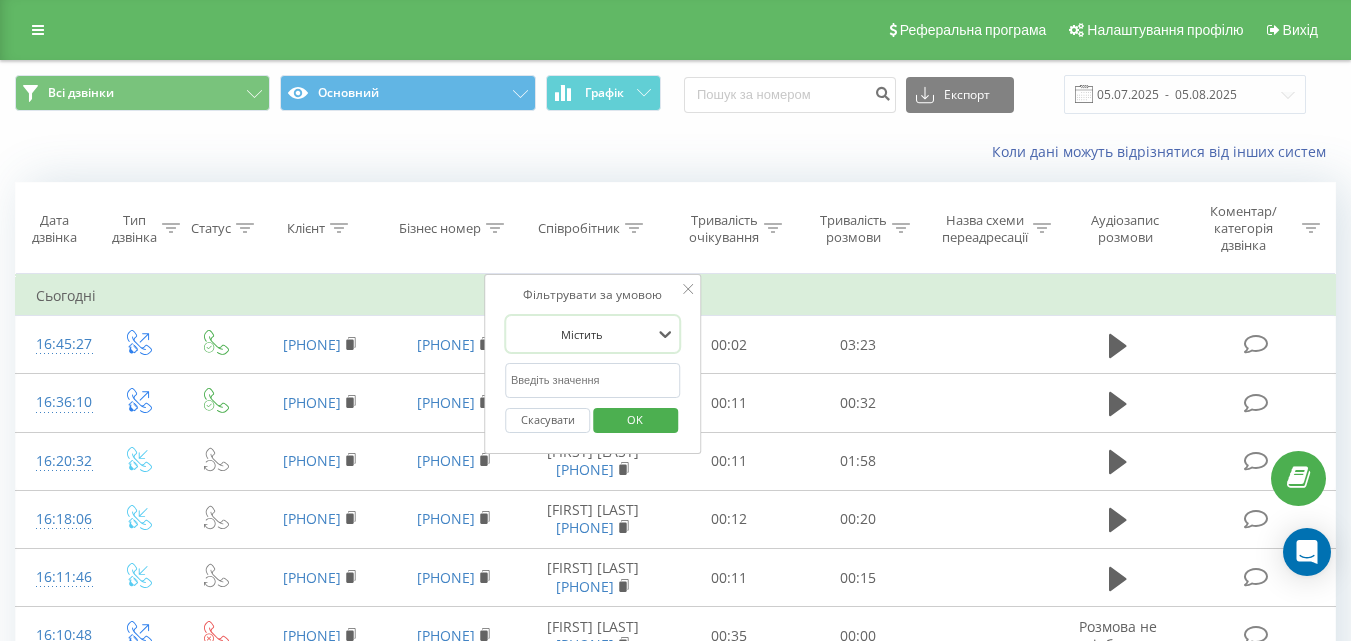 click on "Фільтрувати за умовою   Select is focused ,type to refine list, press Down to open the menu,  Містить Скасувати OK" at bounding box center [593, 364] 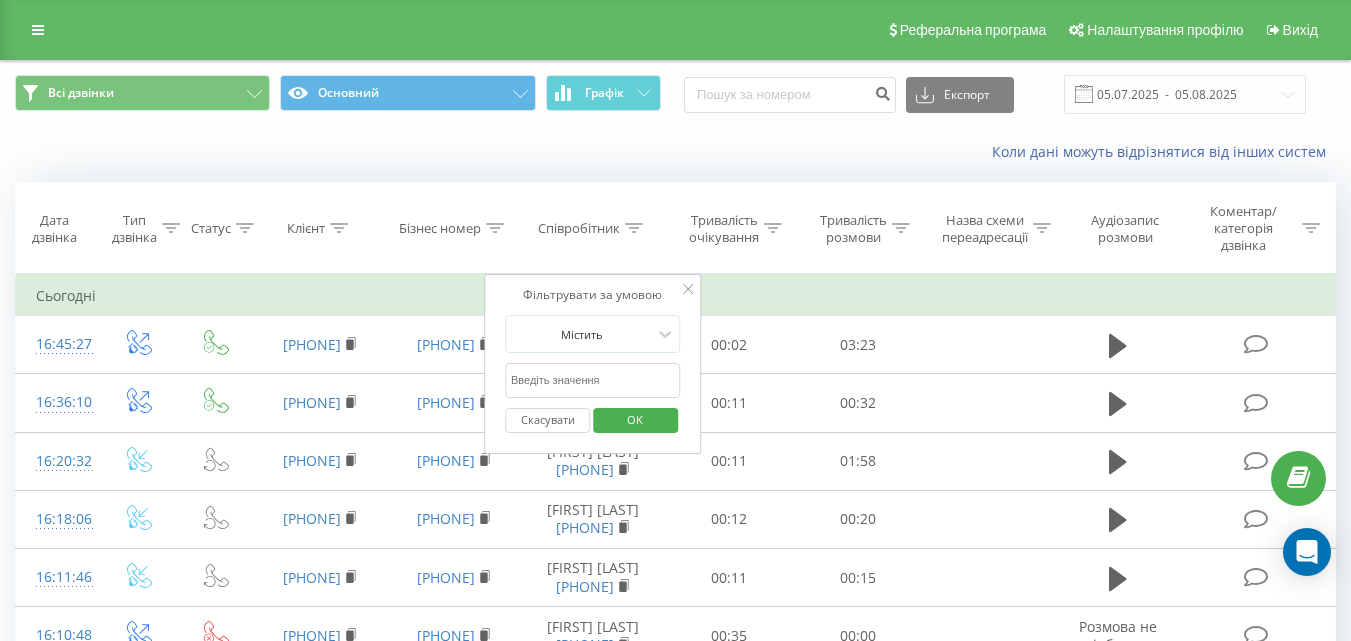 click 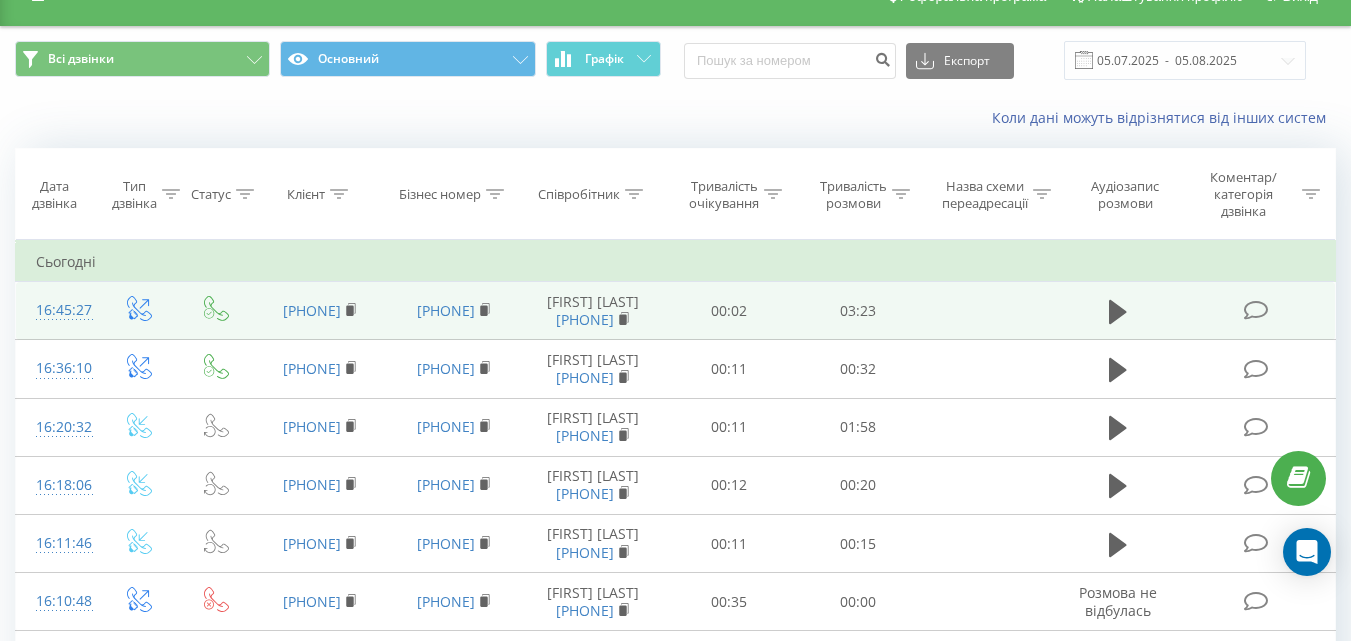 scroll, scrollTop: 0, scrollLeft: 0, axis: both 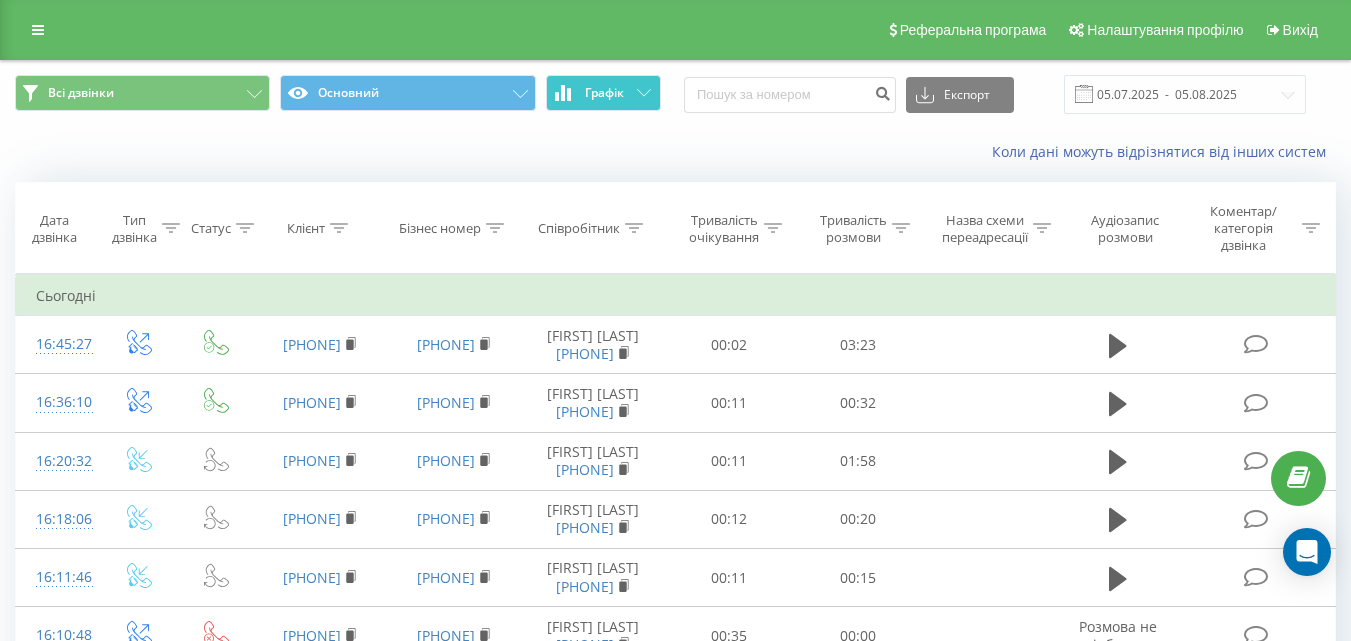 click on "Графік" at bounding box center (603, 93) 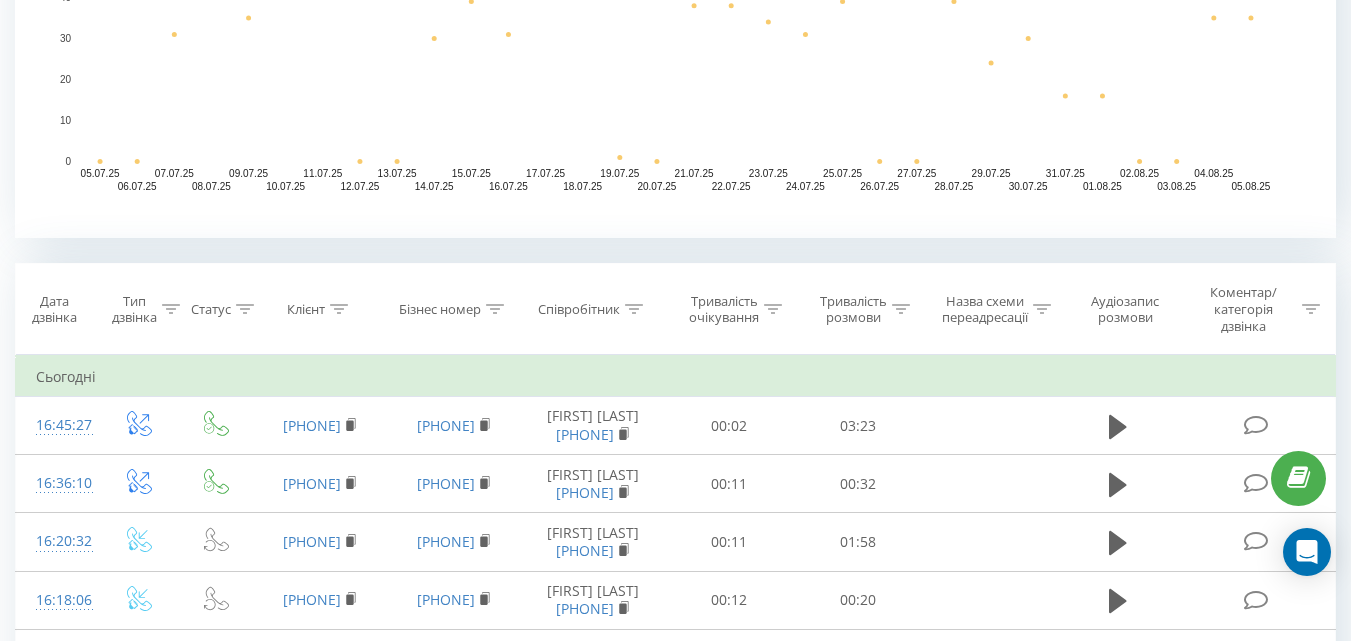 scroll, scrollTop: 0, scrollLeft: 0, axis: both 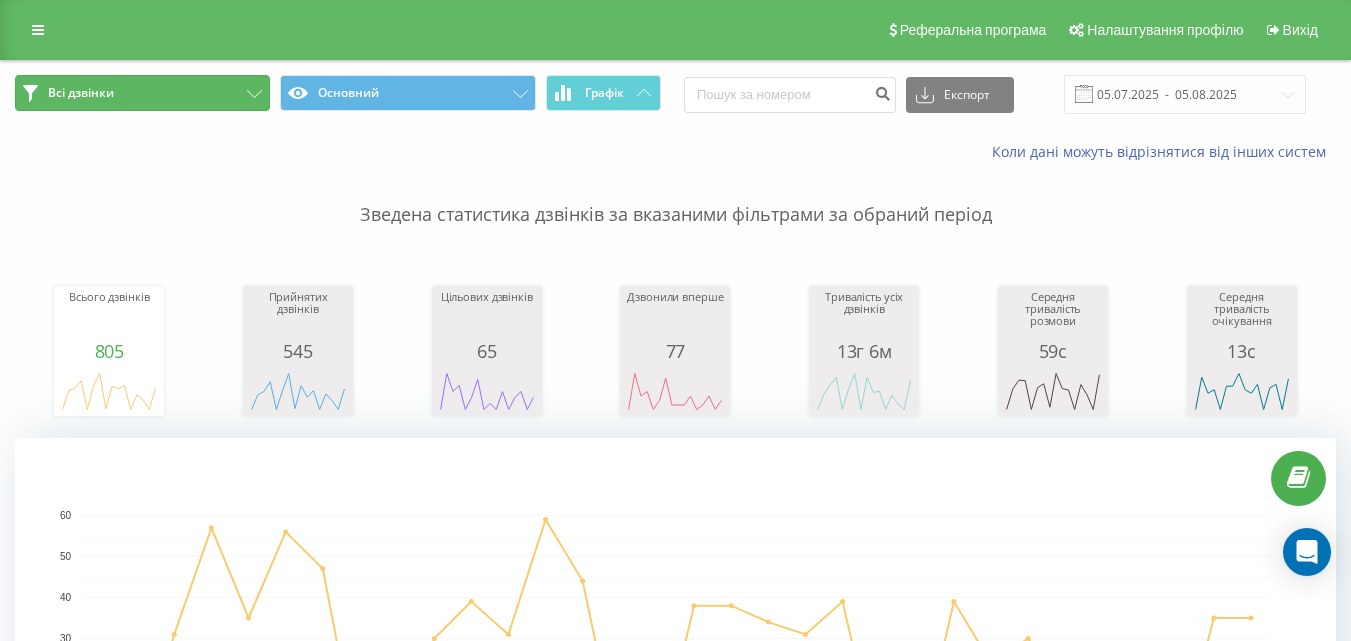 click 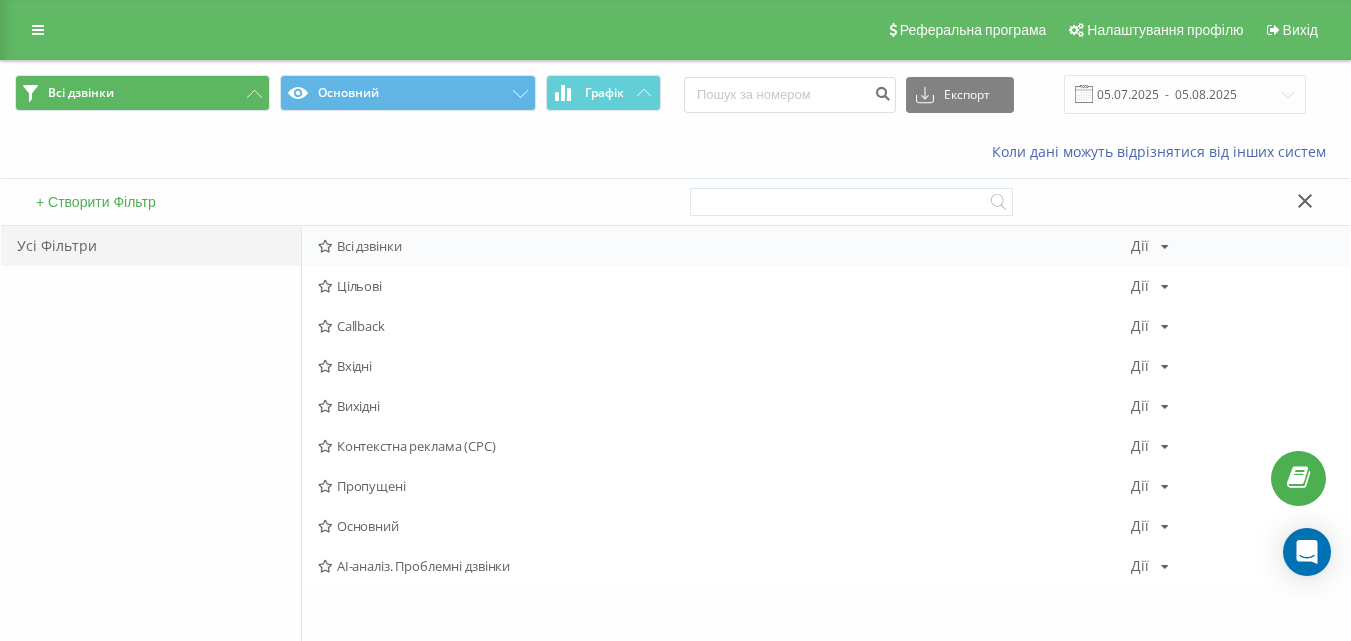 click on "Всі дзвінки" at bounding box center (724, 246) 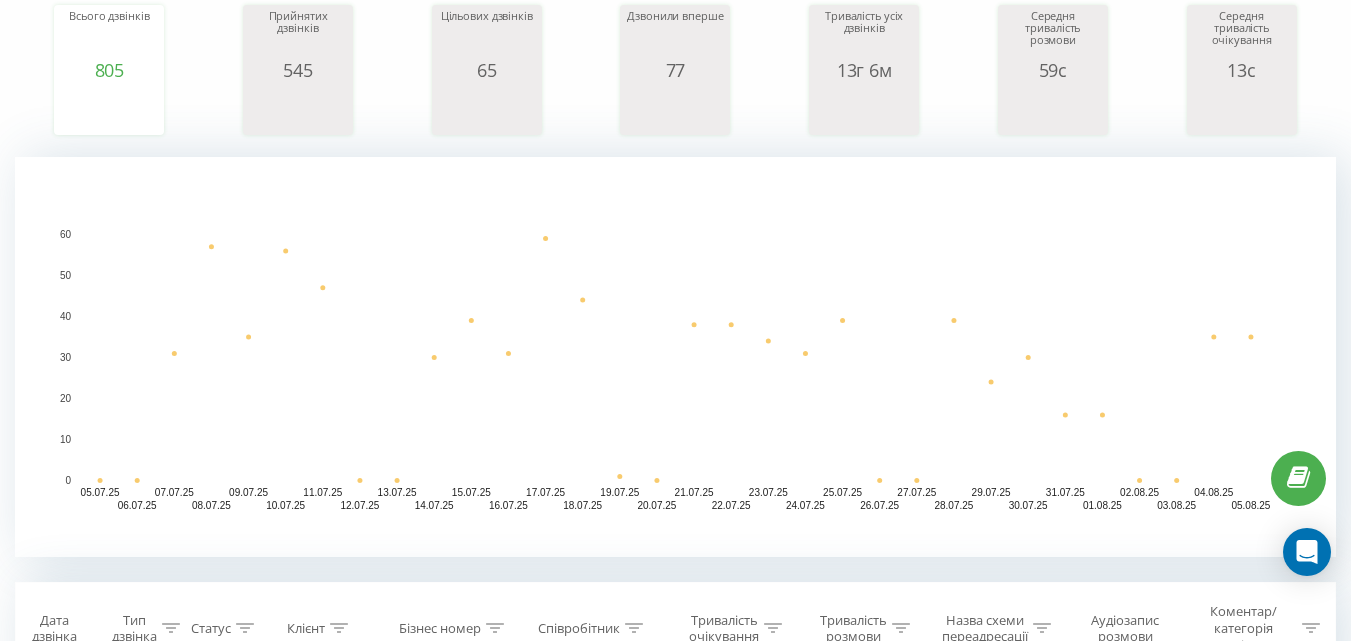 scroll, scrollTop: 0, scrollLeft: 0, axis: both 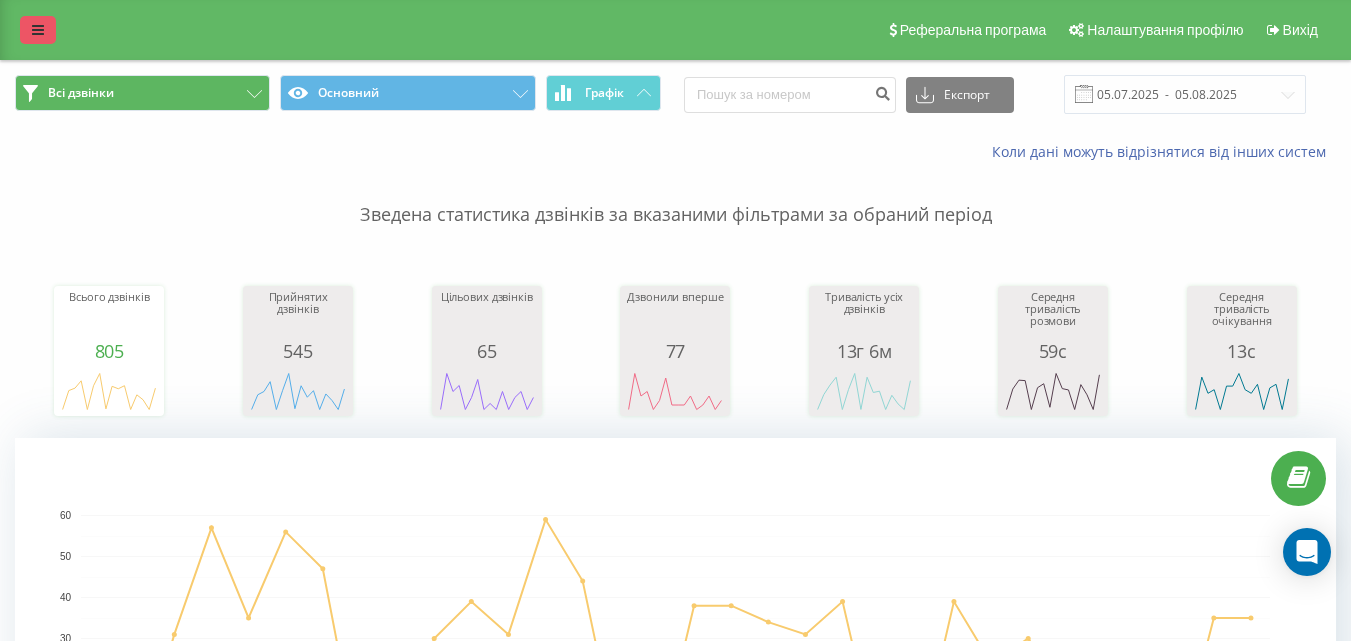 click at bounding box center (38, 30) 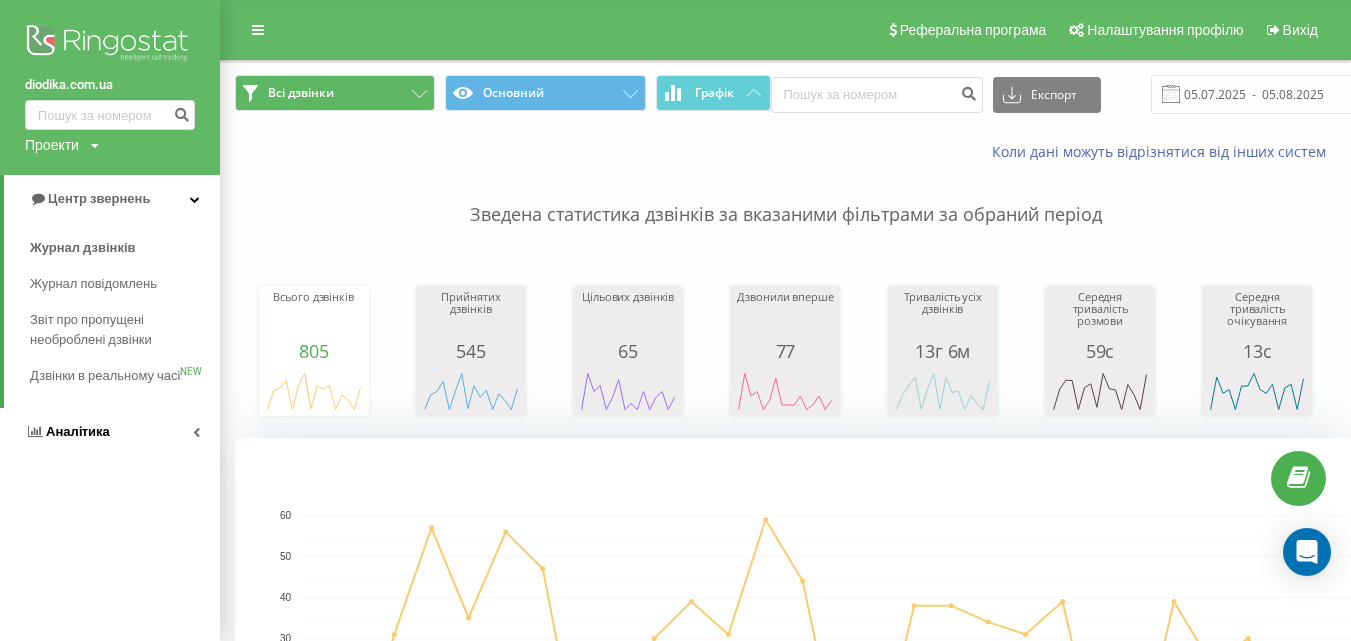 click at bounding box center [196, 432] 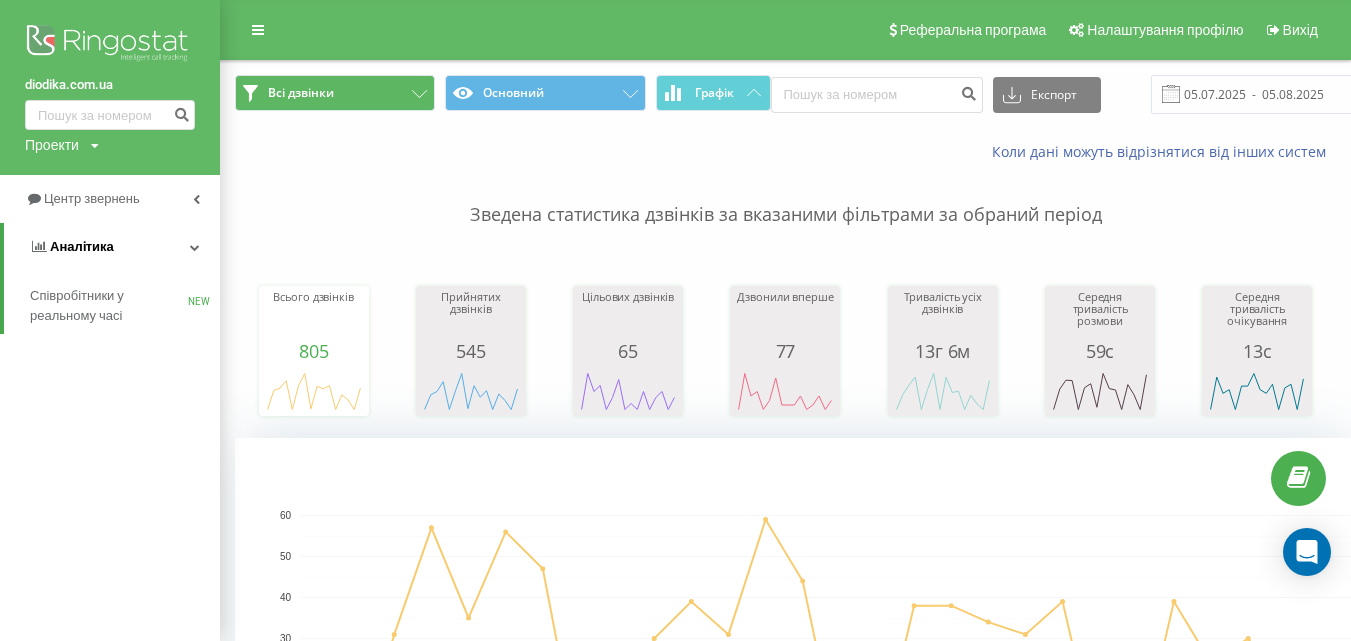 click on "Аналiтика" at bounding box center [112, 247] 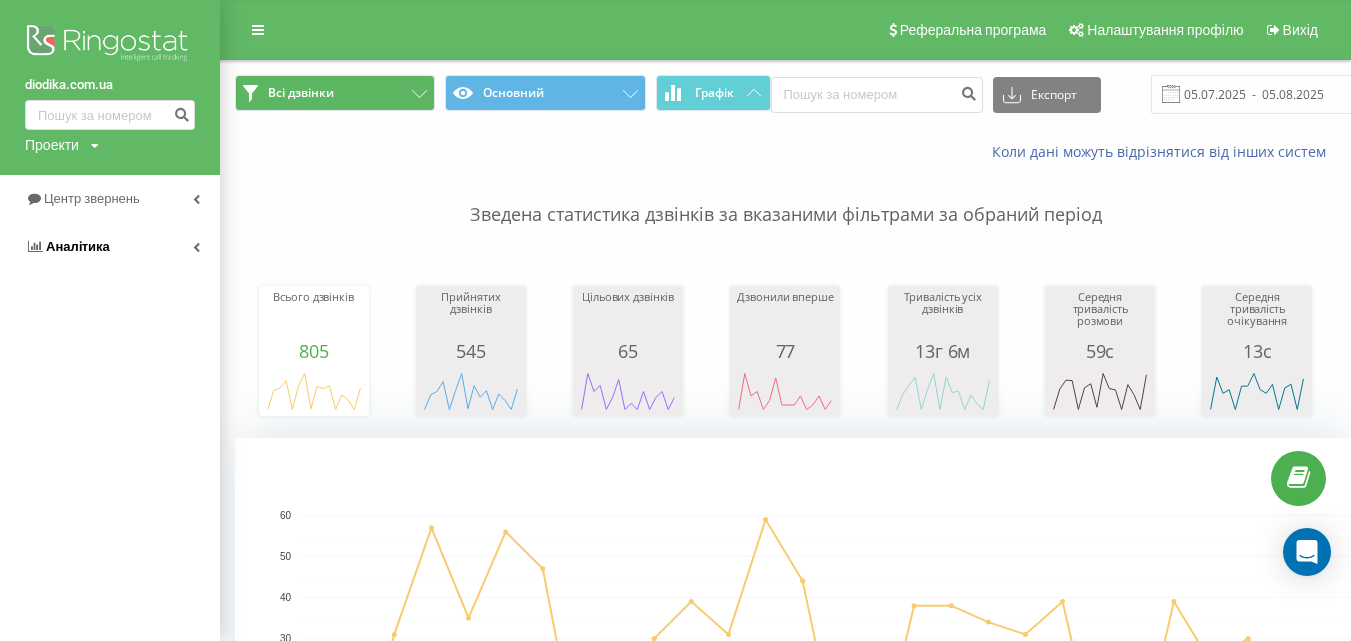 click at bounding box center [196, 247] 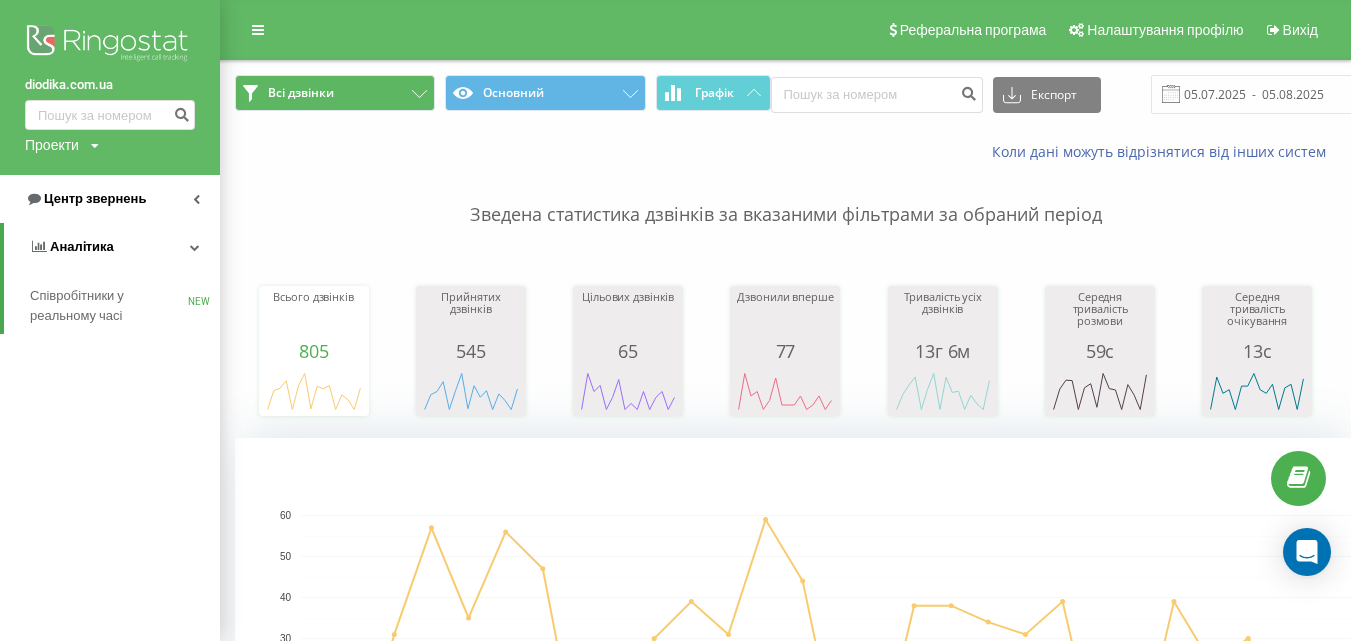 click on "Центр звернень" at bounding box center (95, 198) 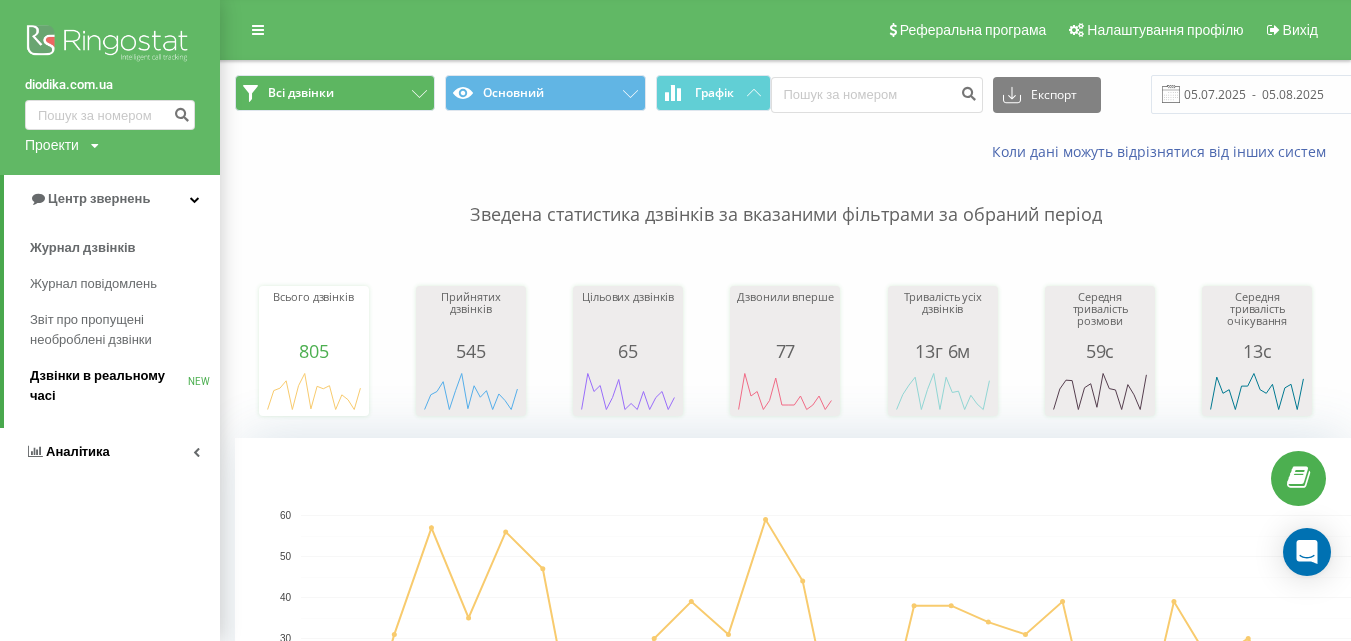 click on "Дзвінки в реальному часі" at bounding box center (109, 386) 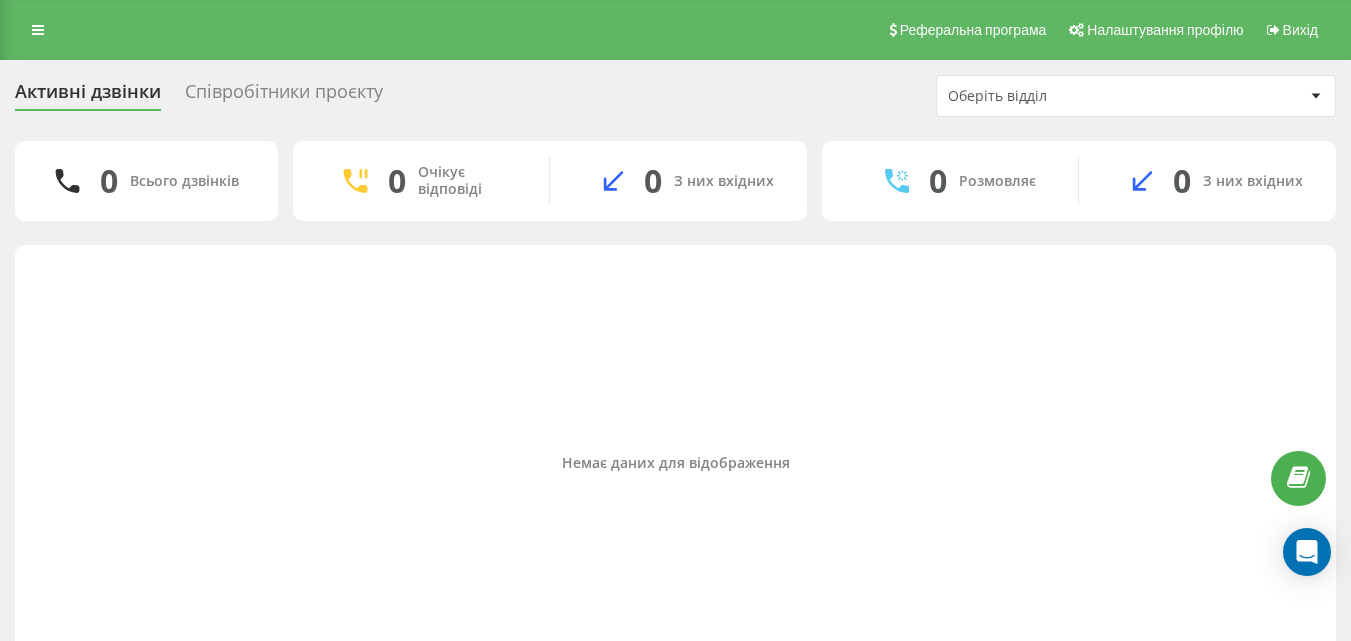 scroll, scrollTop: 0, scrollLeft: 0, axis: both 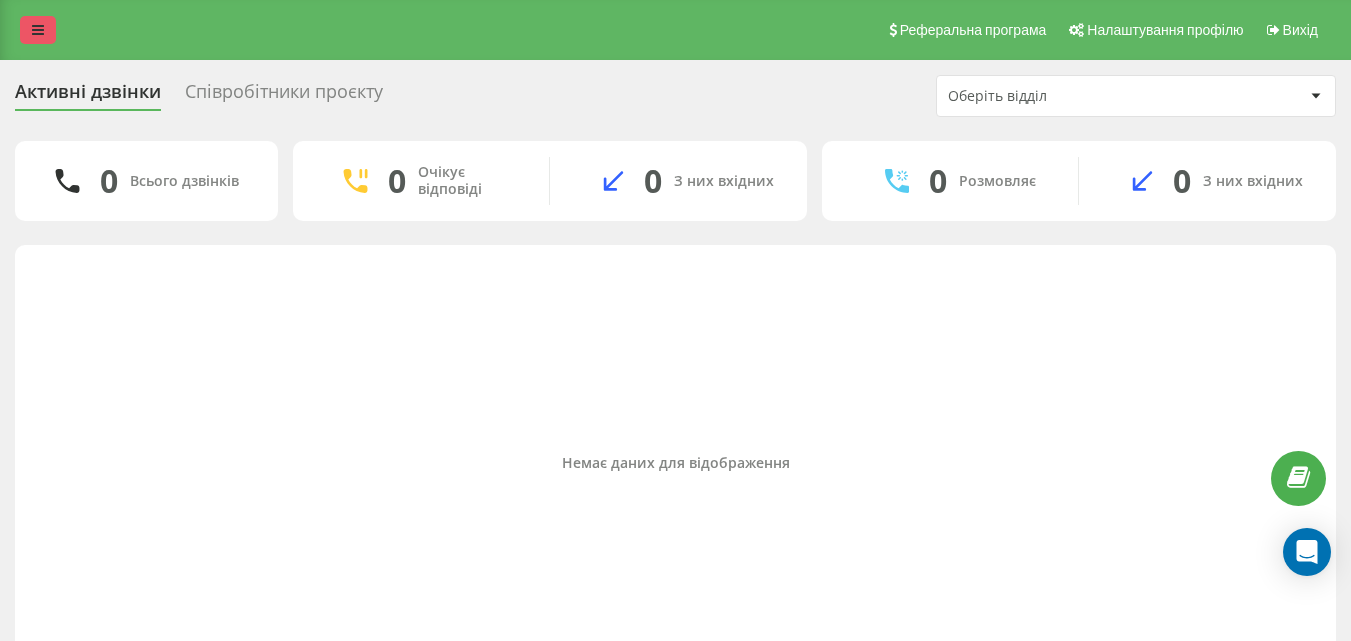 click at bounding box center (38, 30) 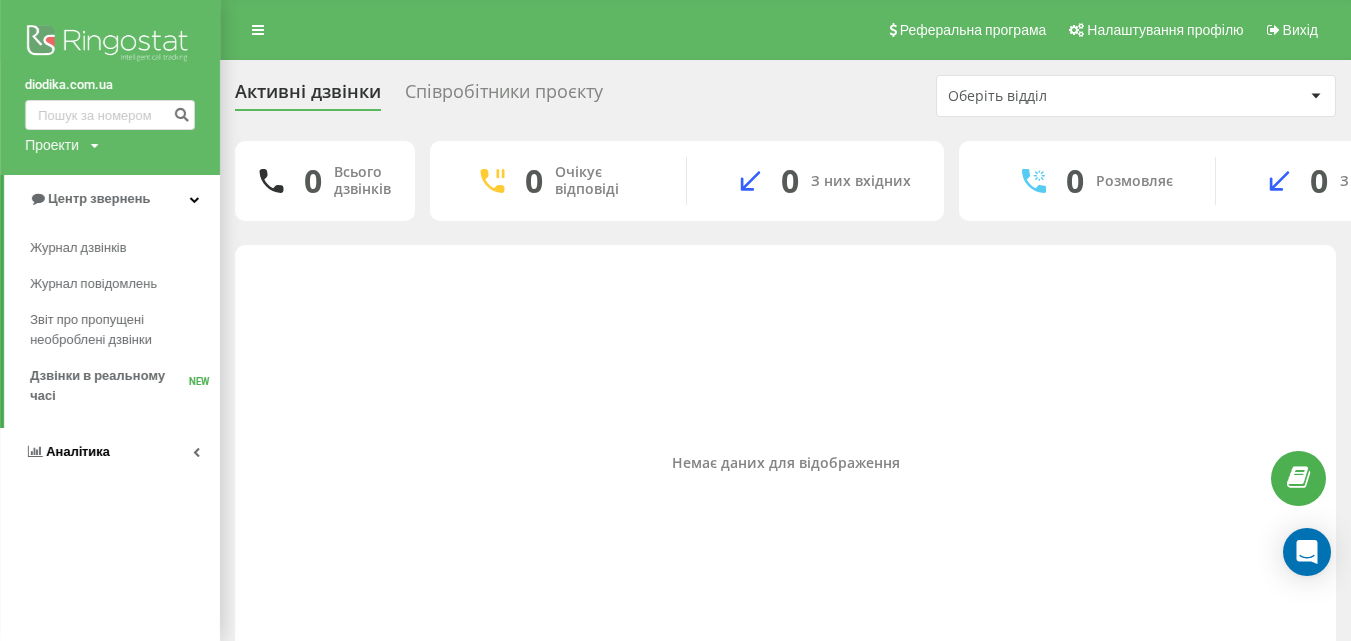 click on "Аналiтика" at bounding box center (67, 452) 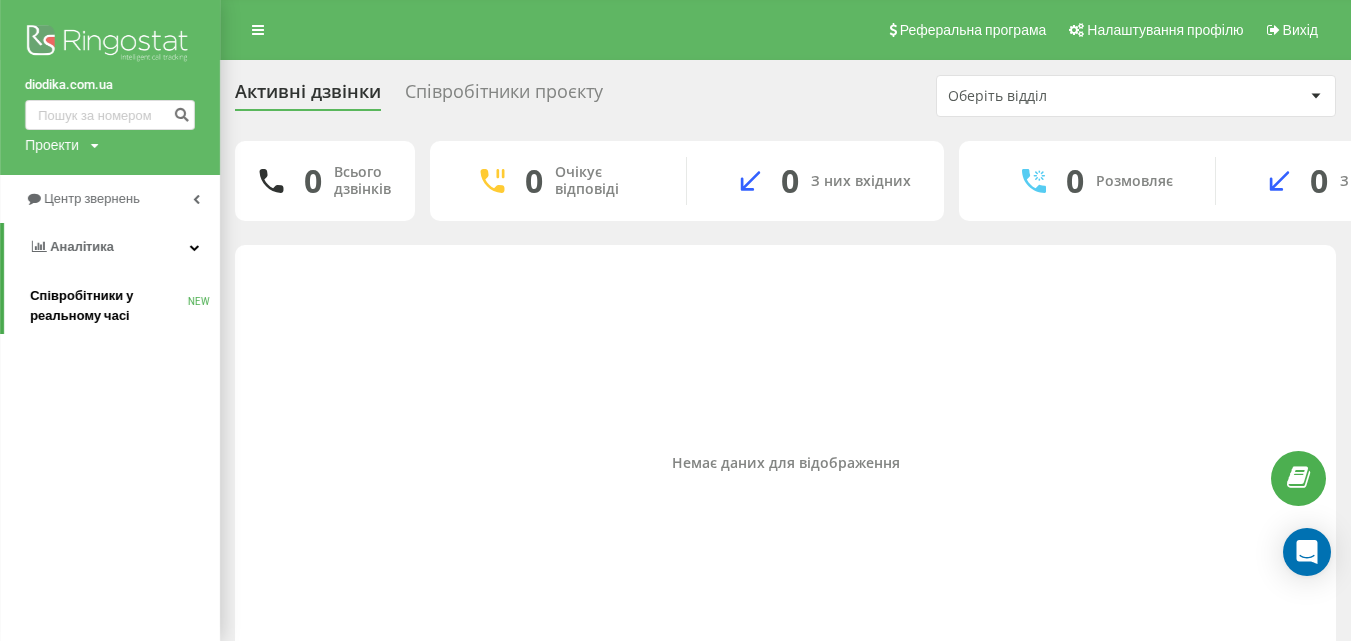 click on "Співробітники у реальному часі" at bounding box center (109, 306) 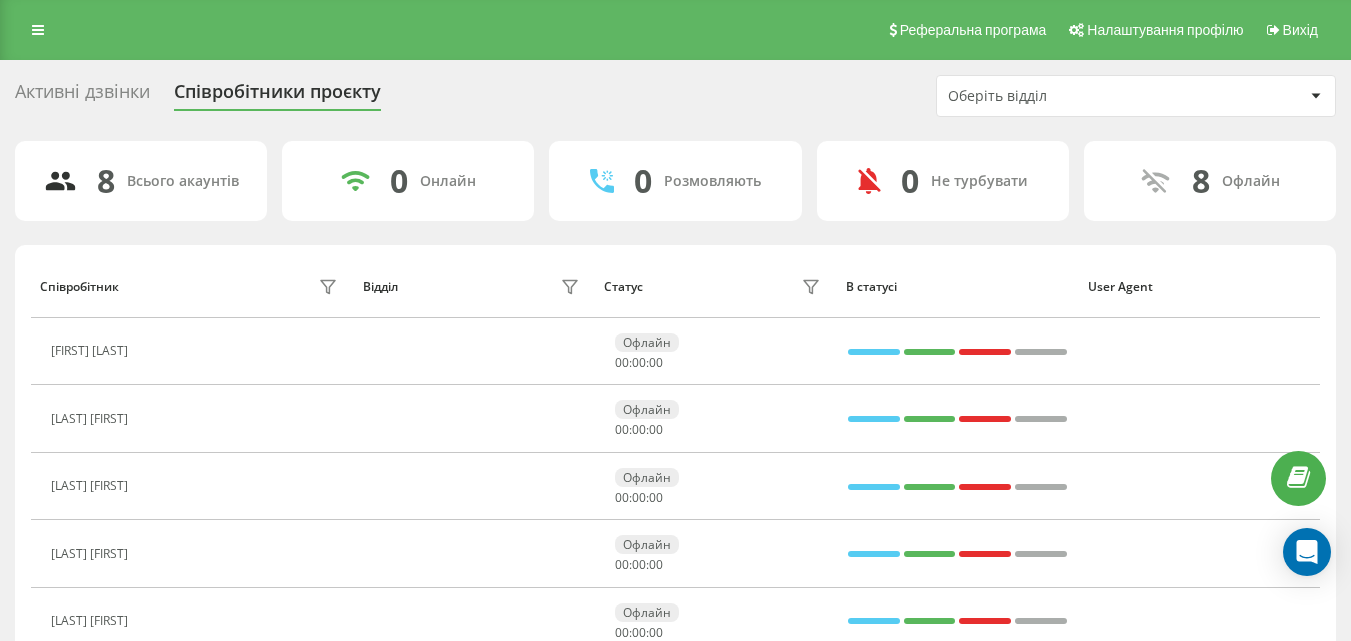 scroll, scrollTop: 0, scrollLeft: 0, axis: both 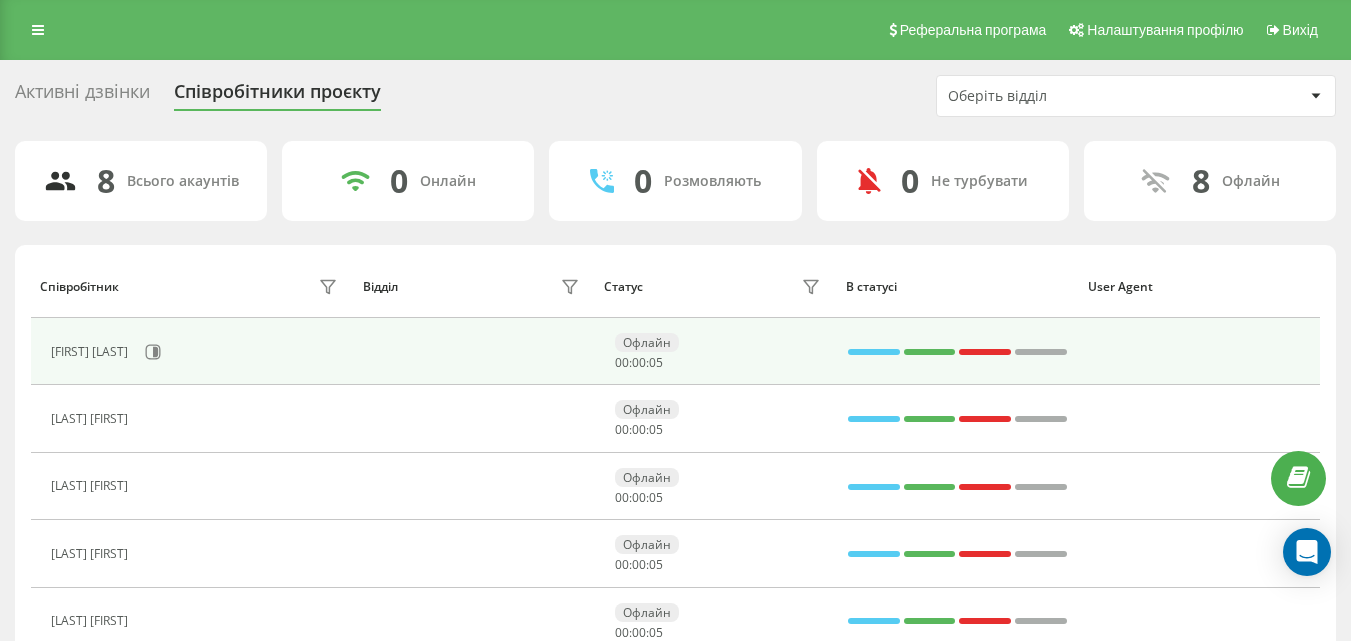 click on "Олександр Яценко" at bounding box center [196, 352] 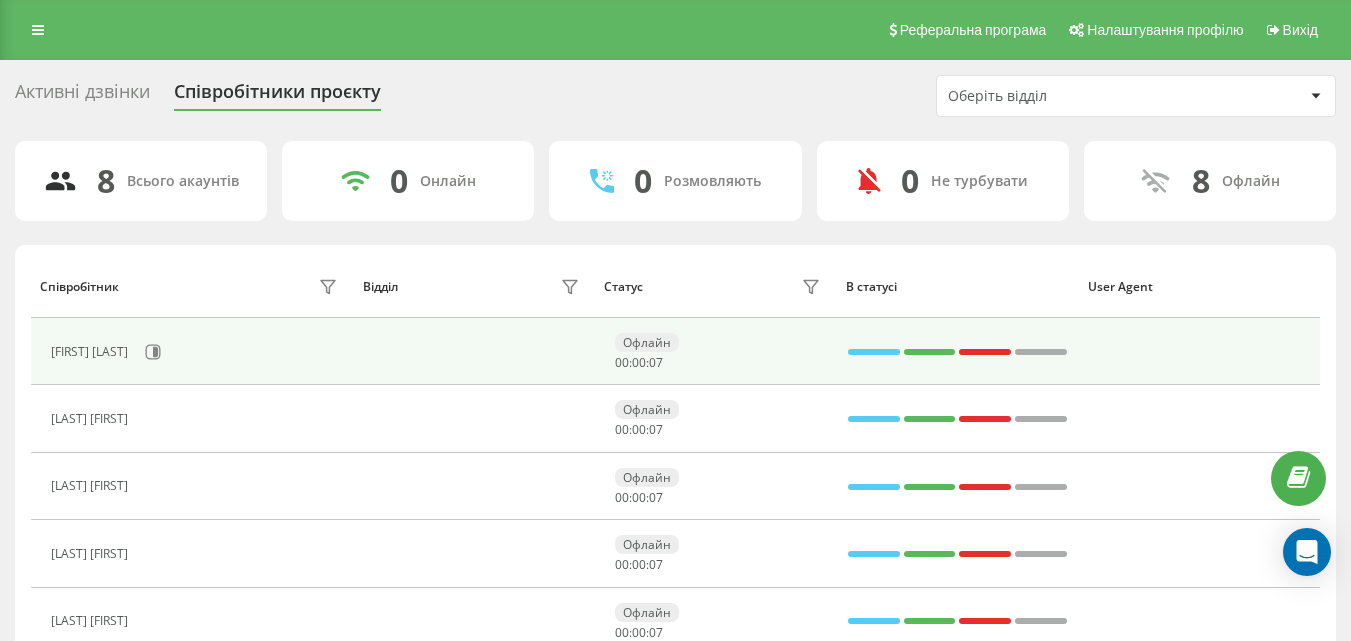 click on "00" at bounding box center [639, 362] 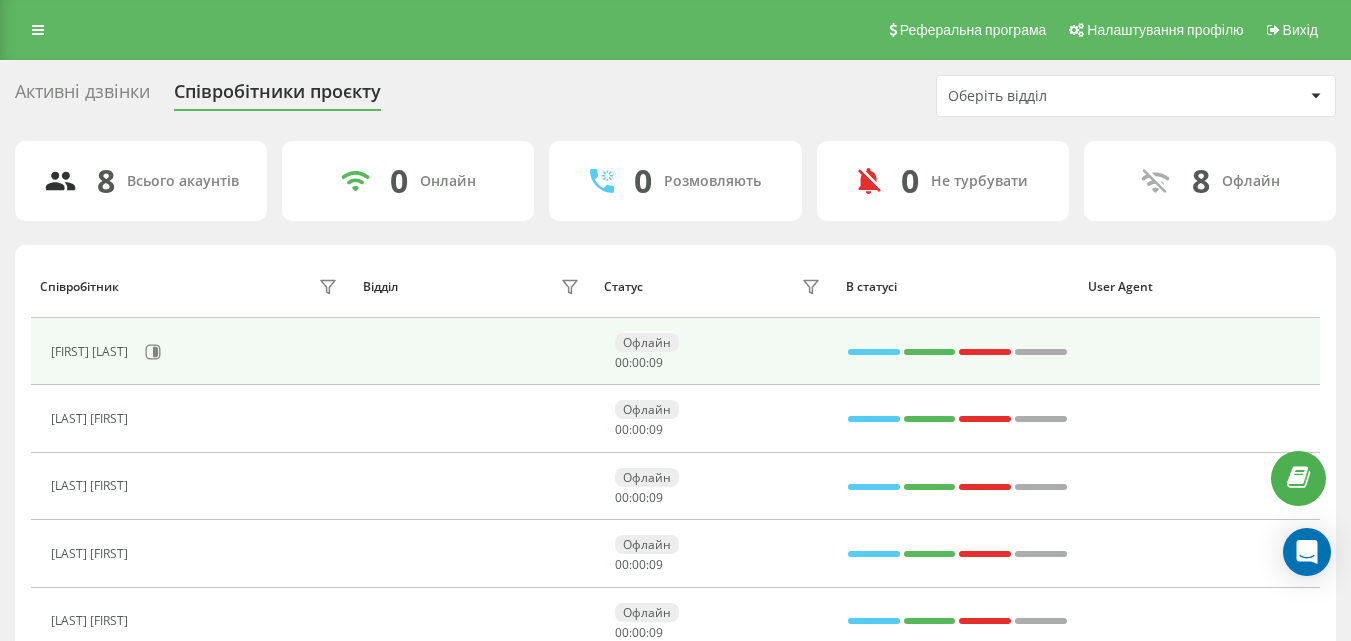 click on "Олександр Яценко" at bounding box center [196, 352] 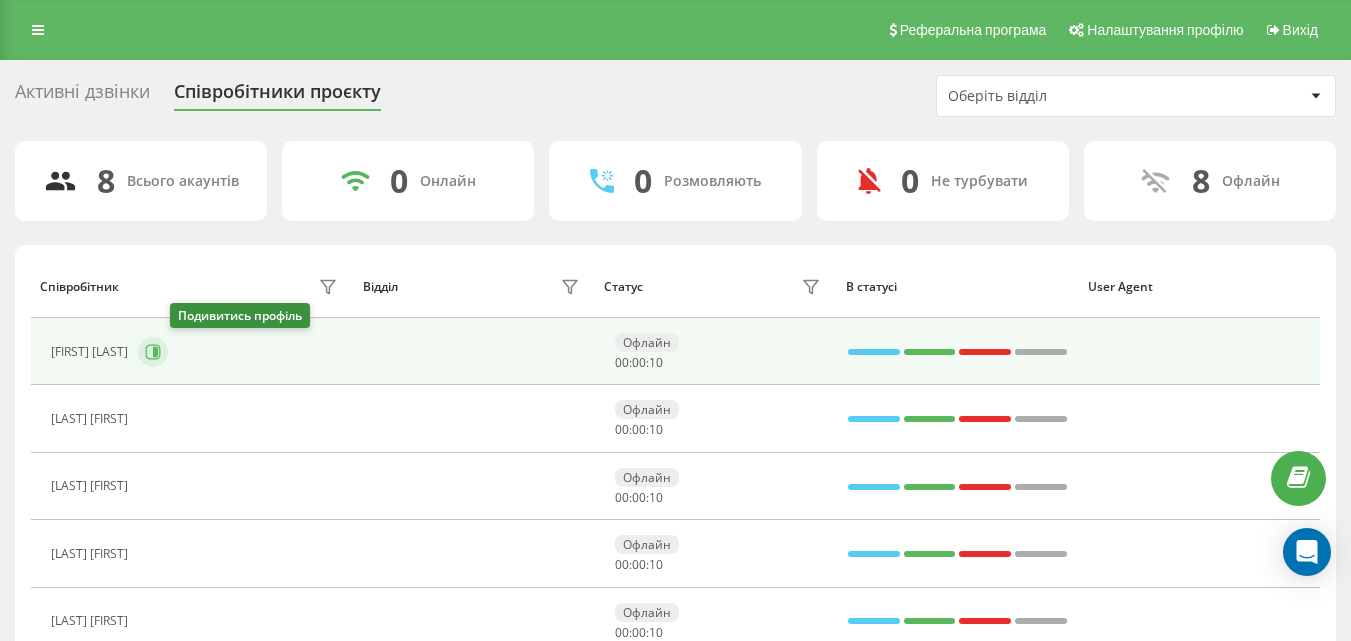 click 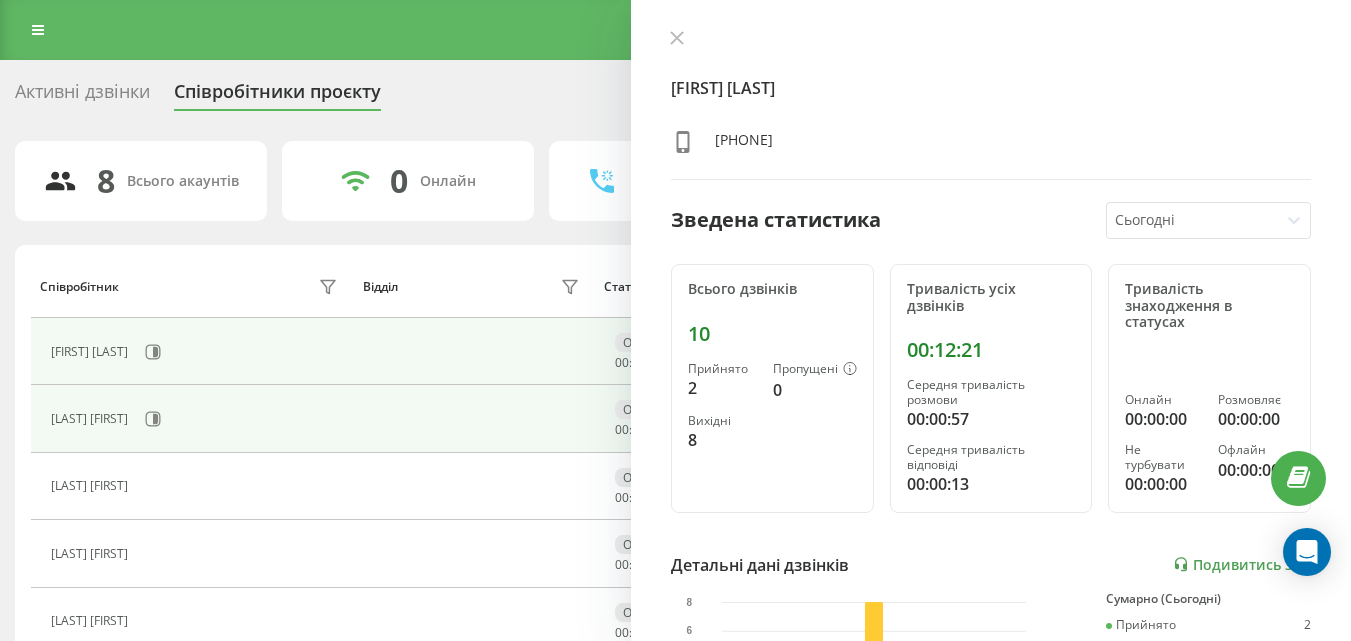 click at bounding box center (474, 418) 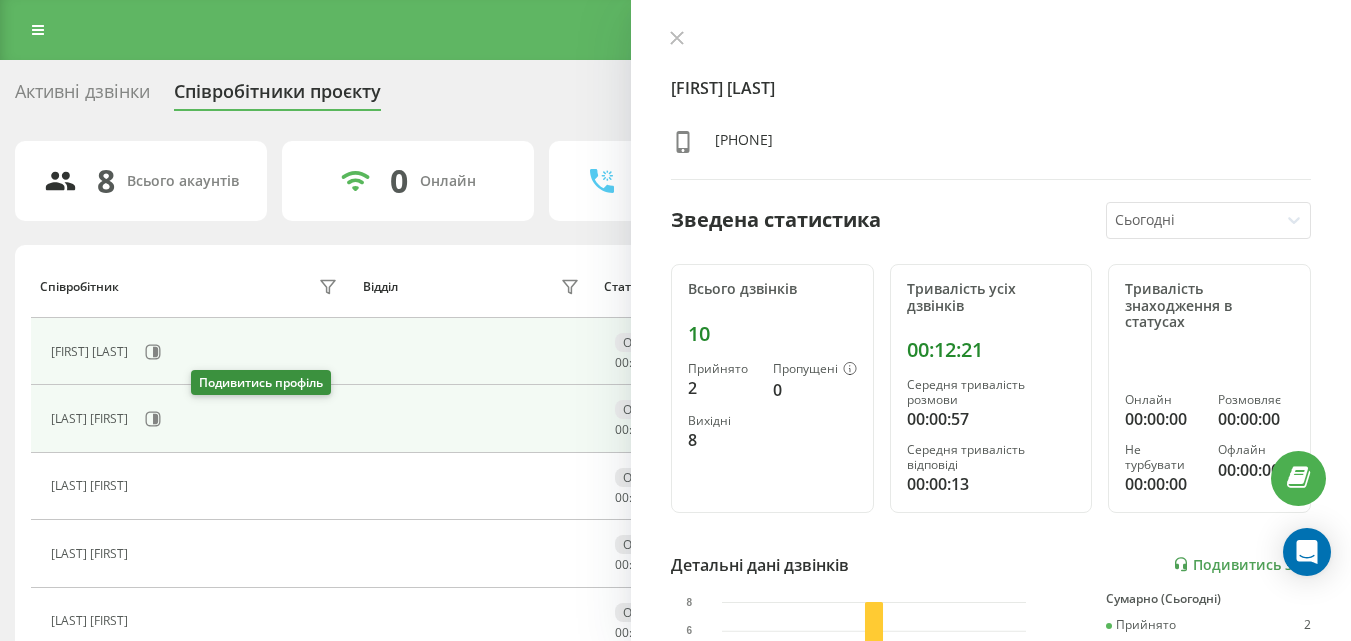 click on "[FIRST] [LAST]" at bounding box center (196, 419) 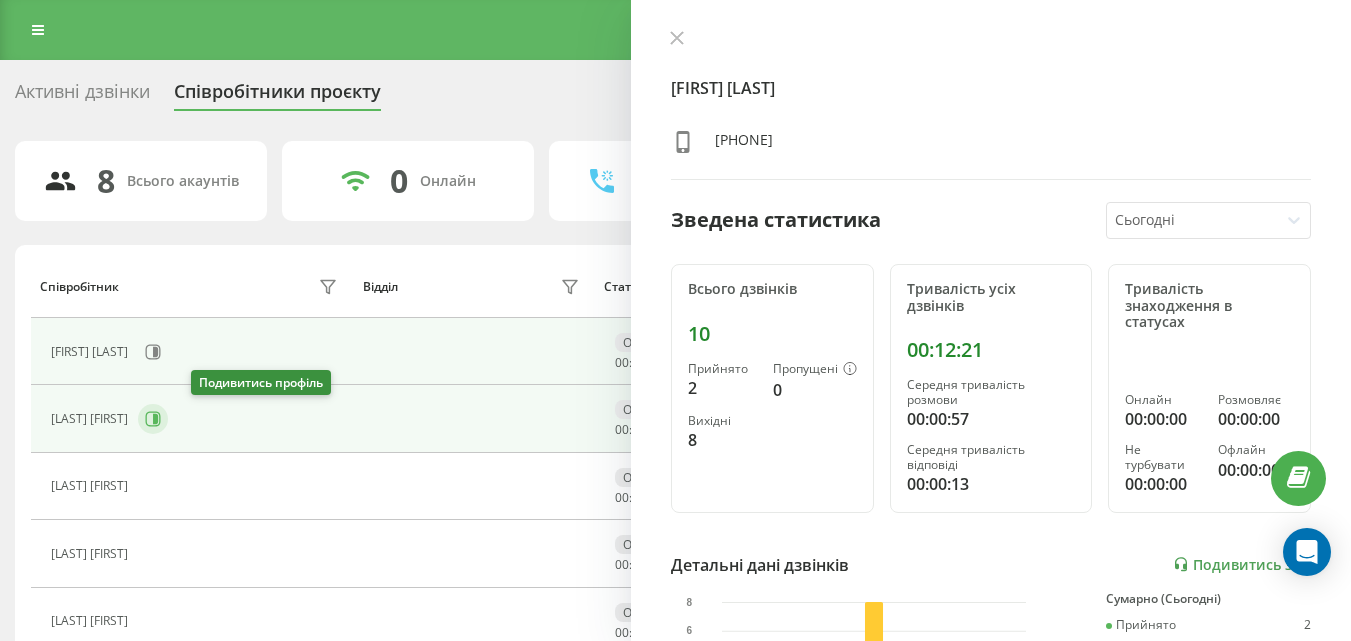 click 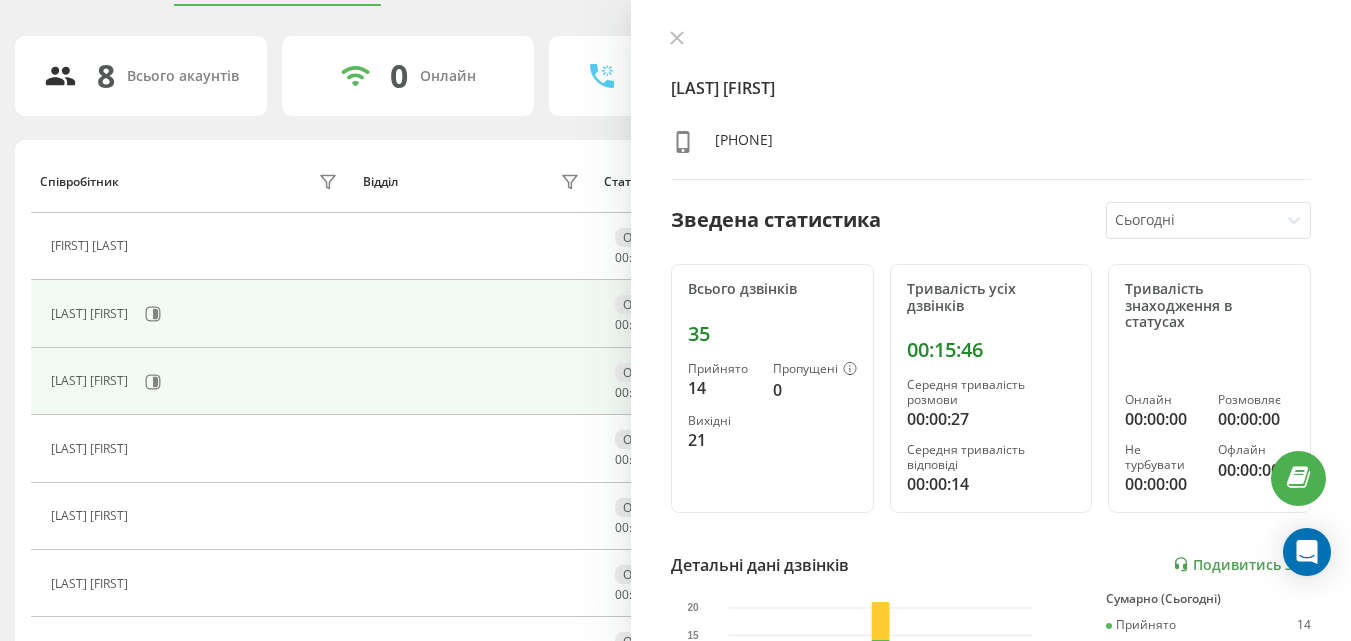 scroll, scrollTop: 291, scrollLeft: 0, axis: vertical 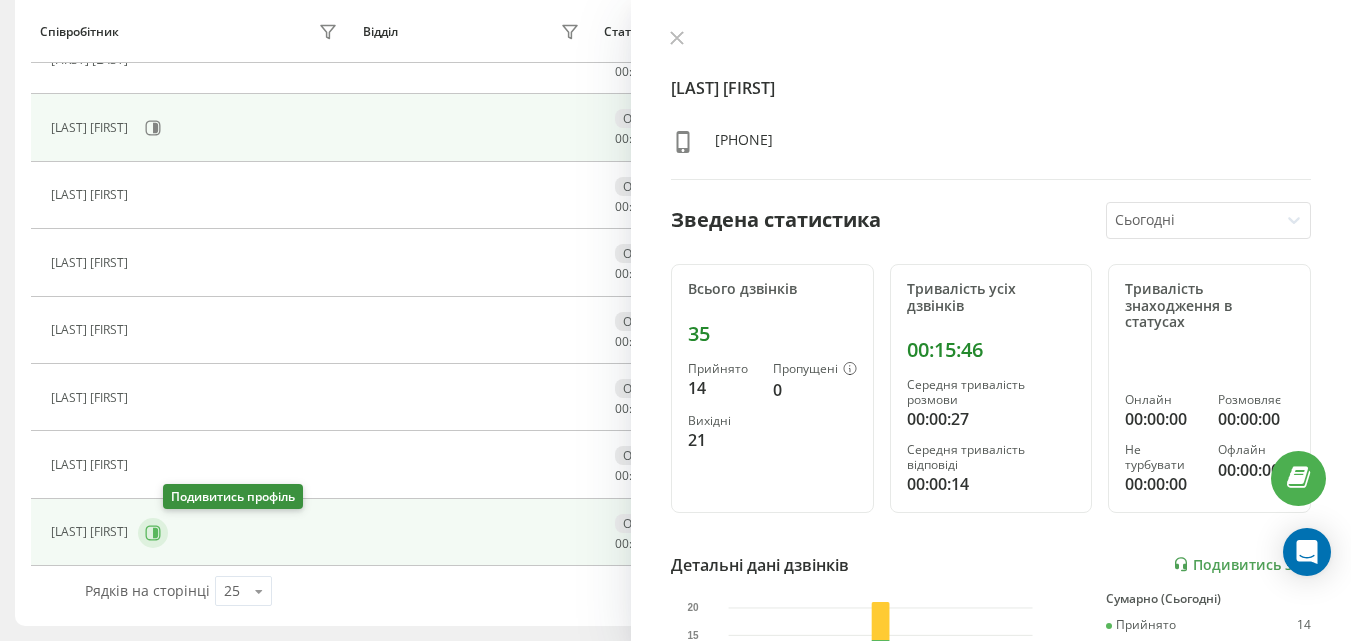click 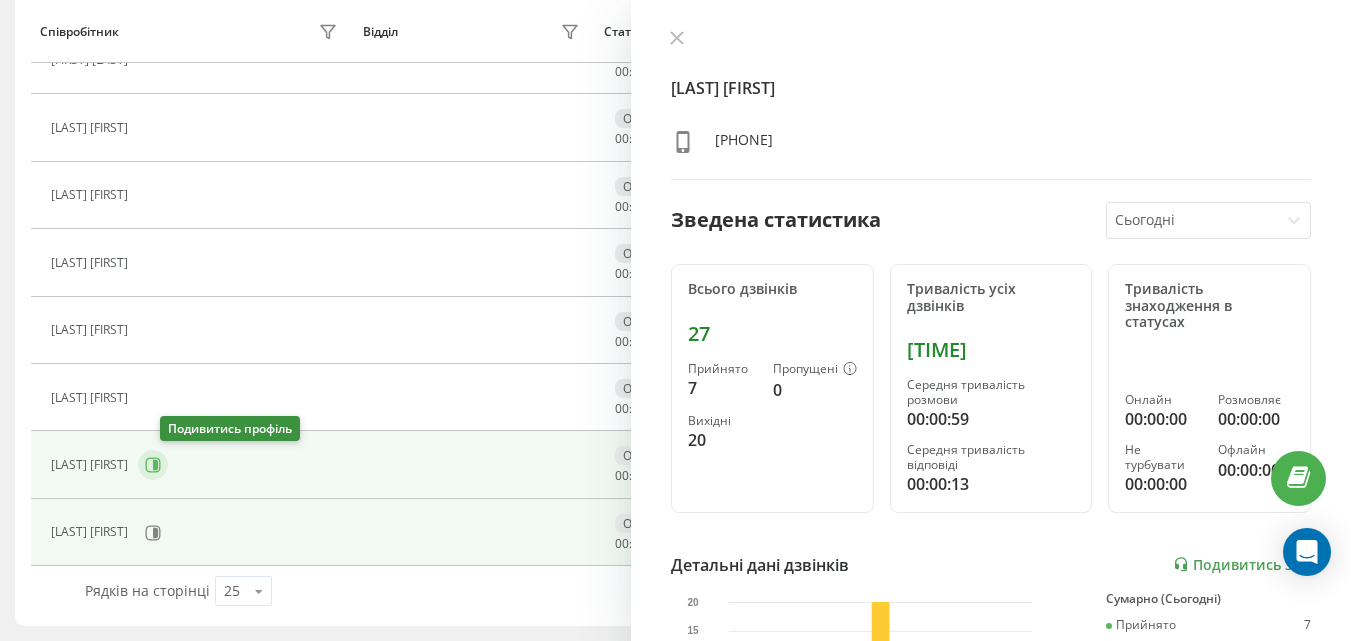 click 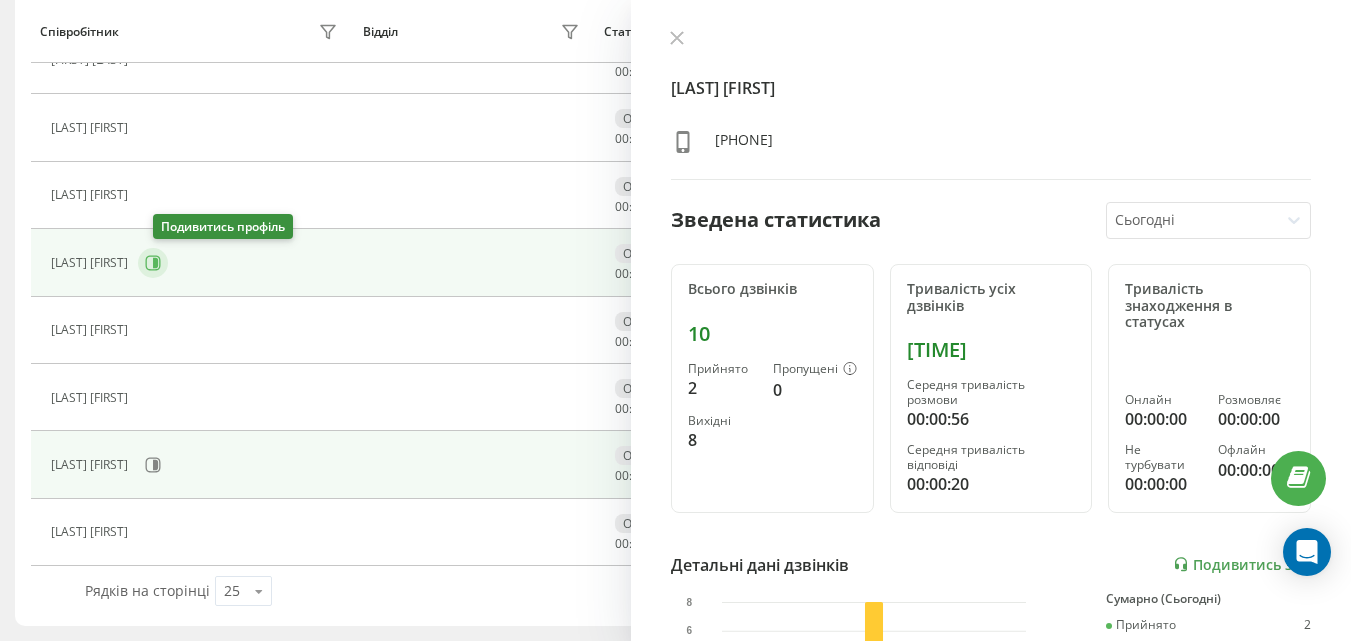 click 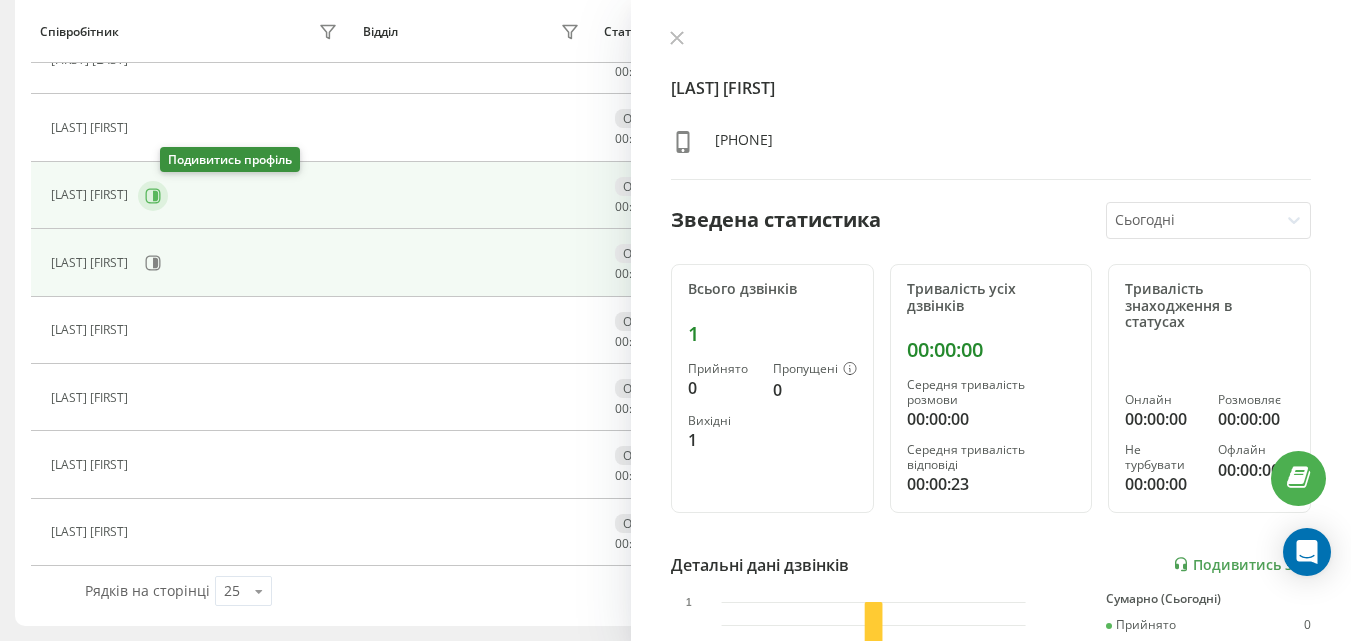 click 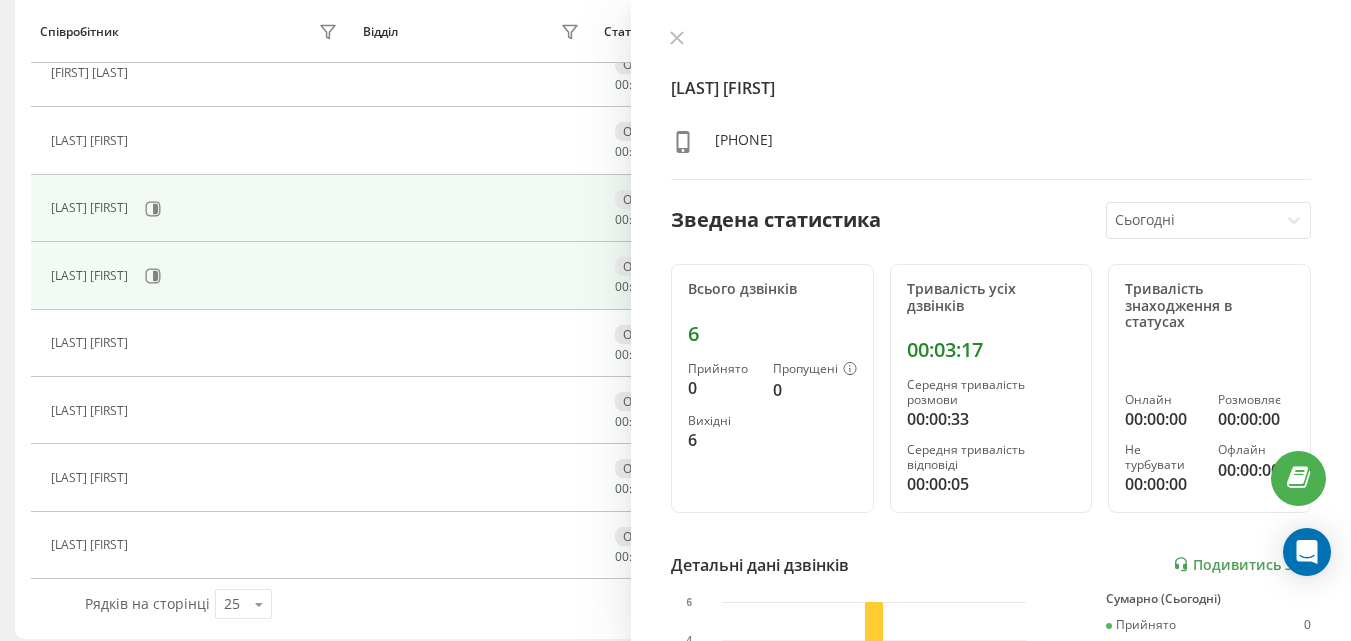 scroll, scrollTop: 91, scrollLeft: 0, axis: vertical 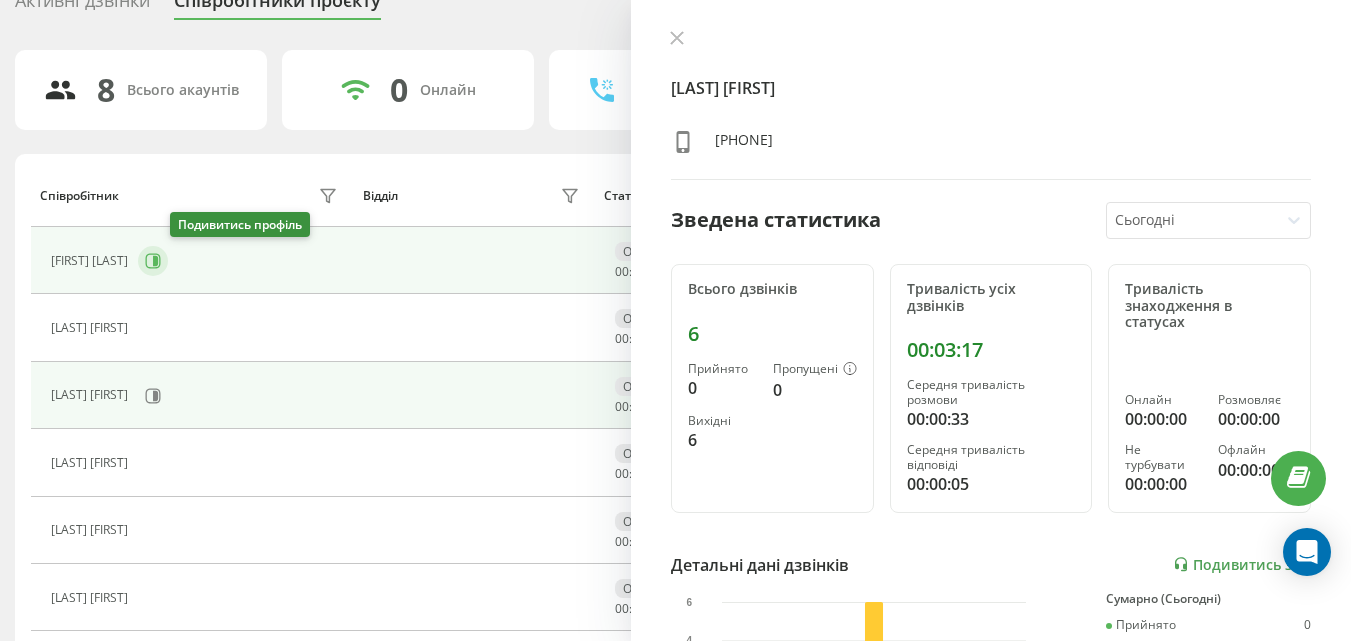click 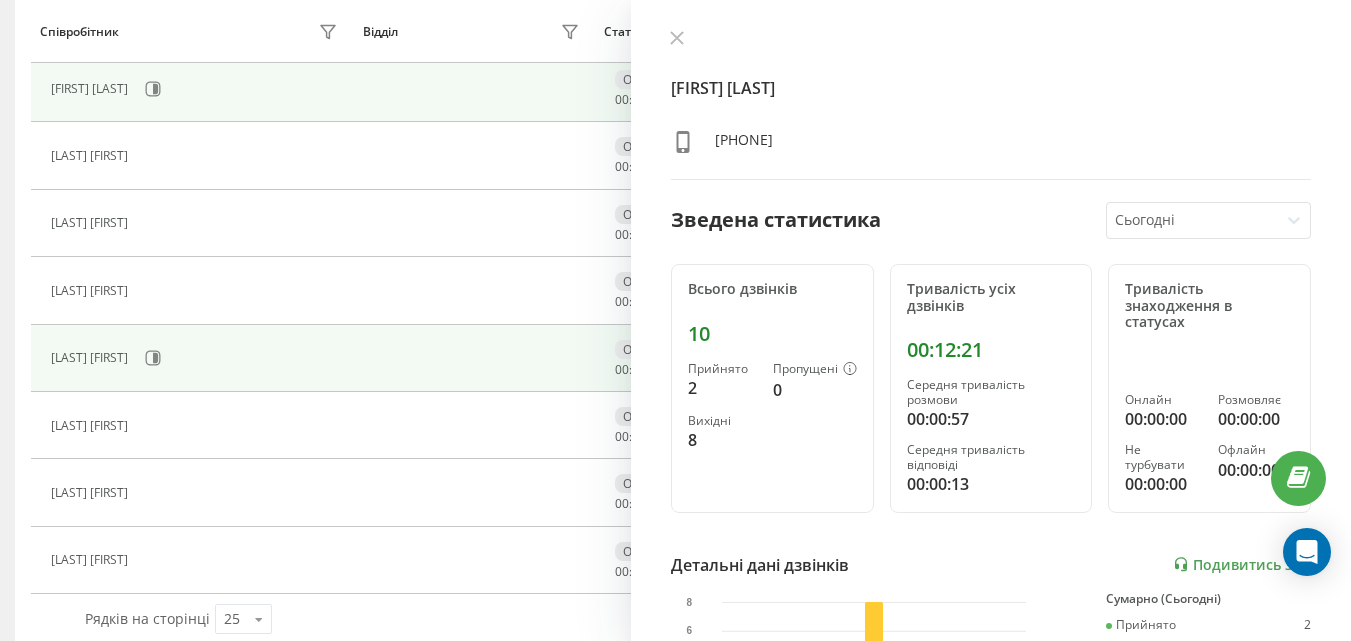 scroll, scrollTop: 291, scrollLeft: 0, axis: vertical 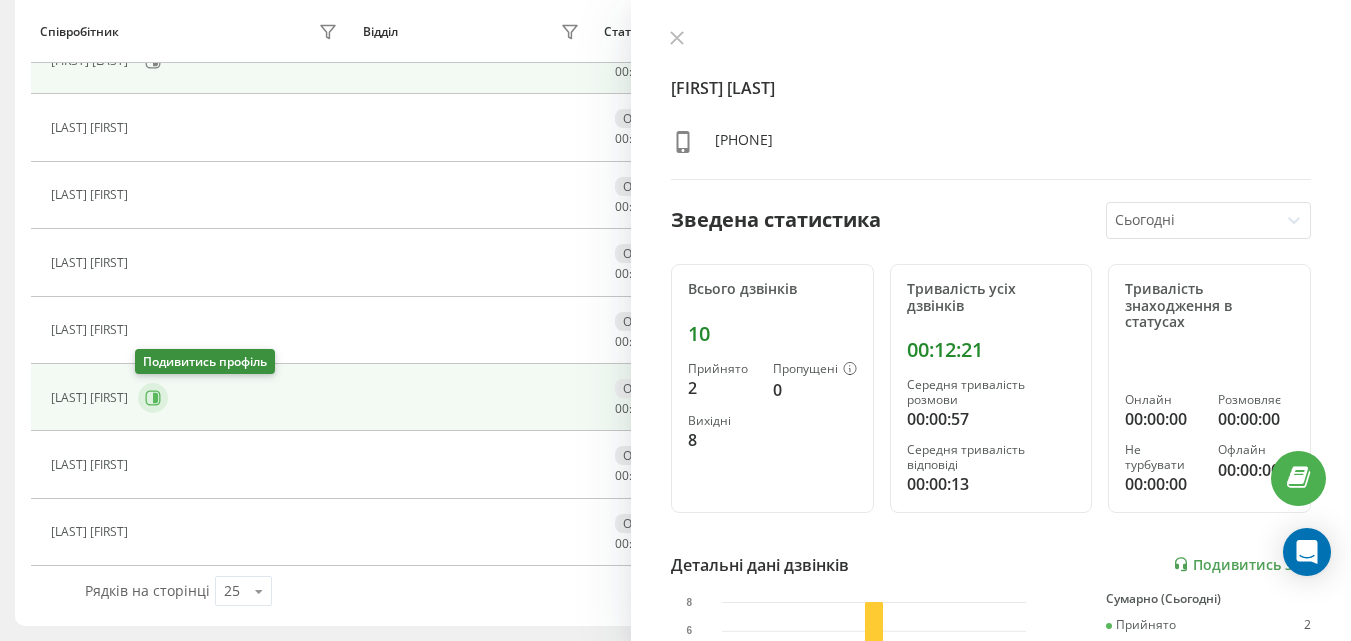 click 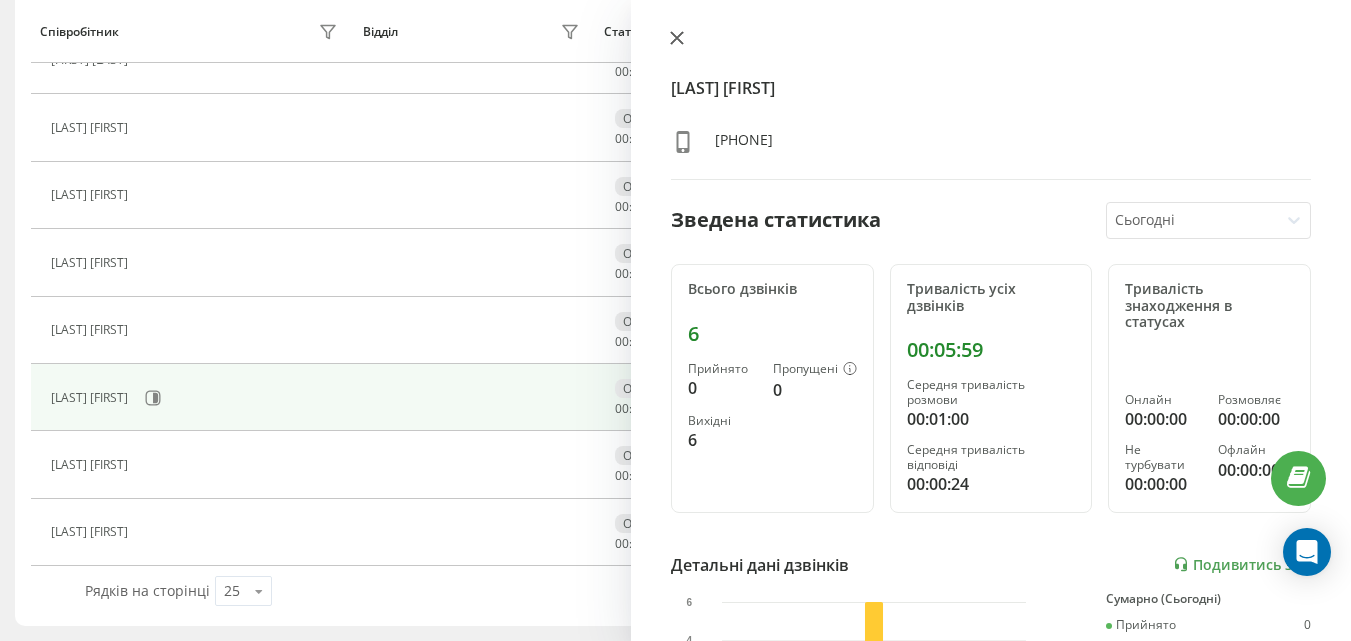 click 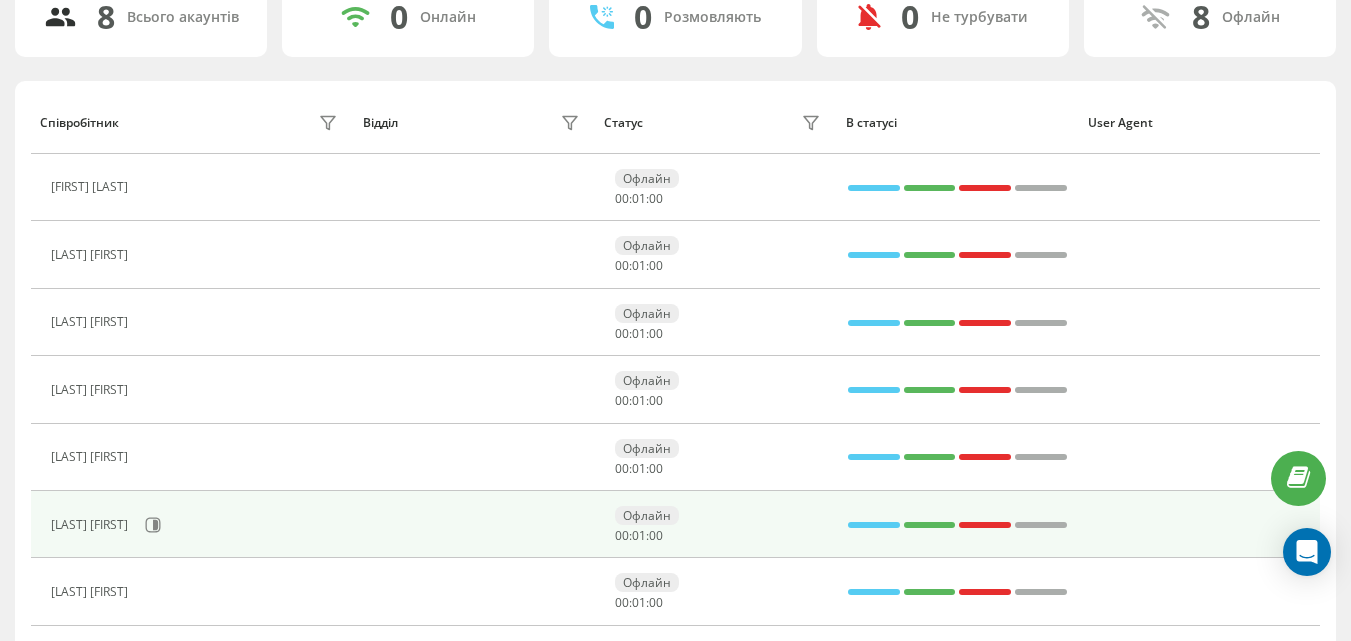 scroll, scrollTop: 0, scrollLeft: 0, axis: both 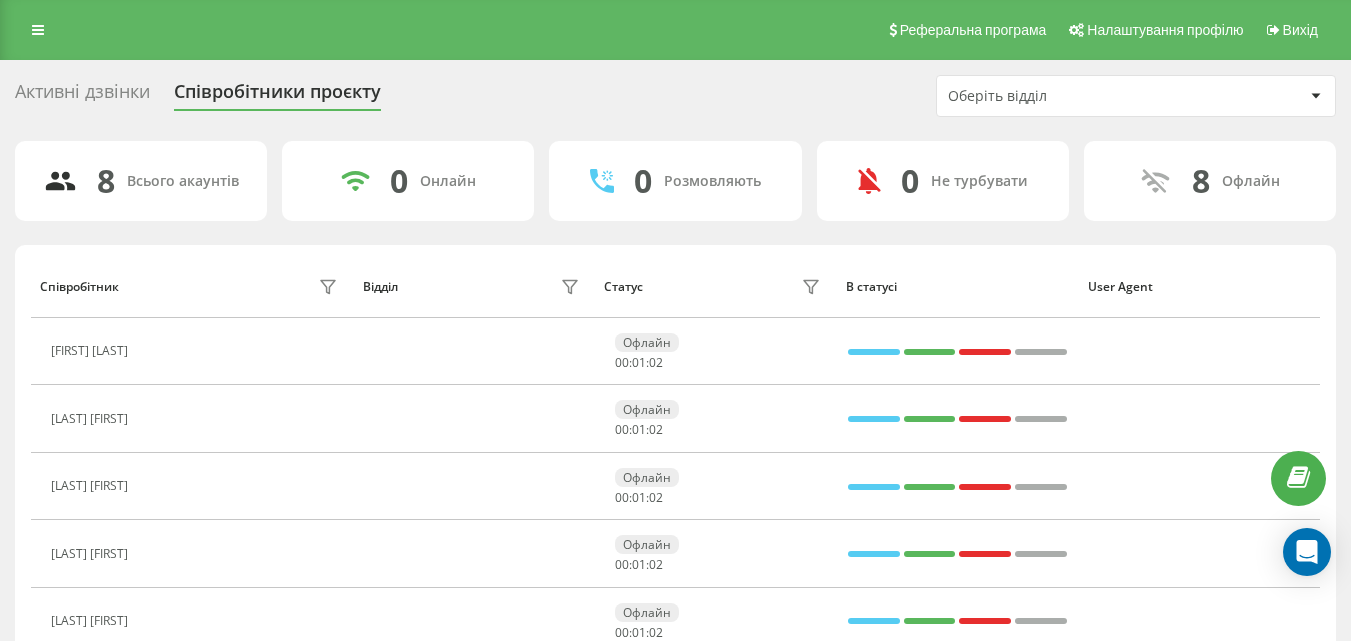 click on "Розмовляють" at bounding box center [712, 181] 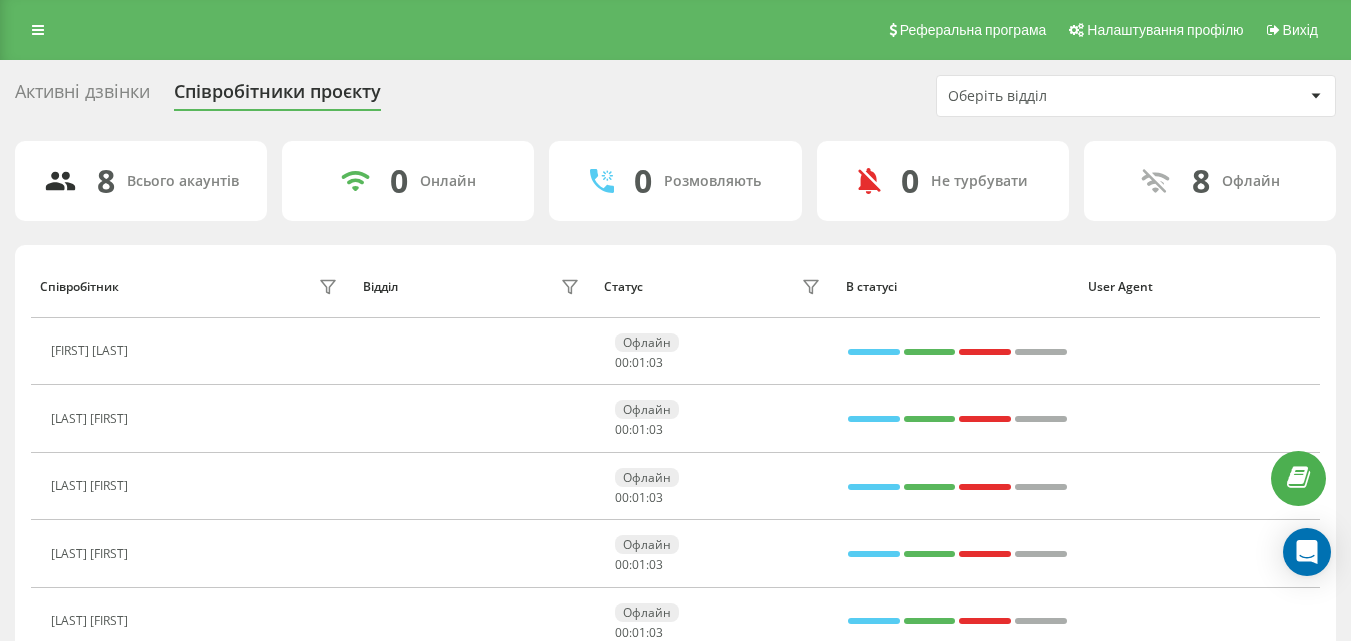 click on "Всього акаунтів" at bounding box center [183, 181] 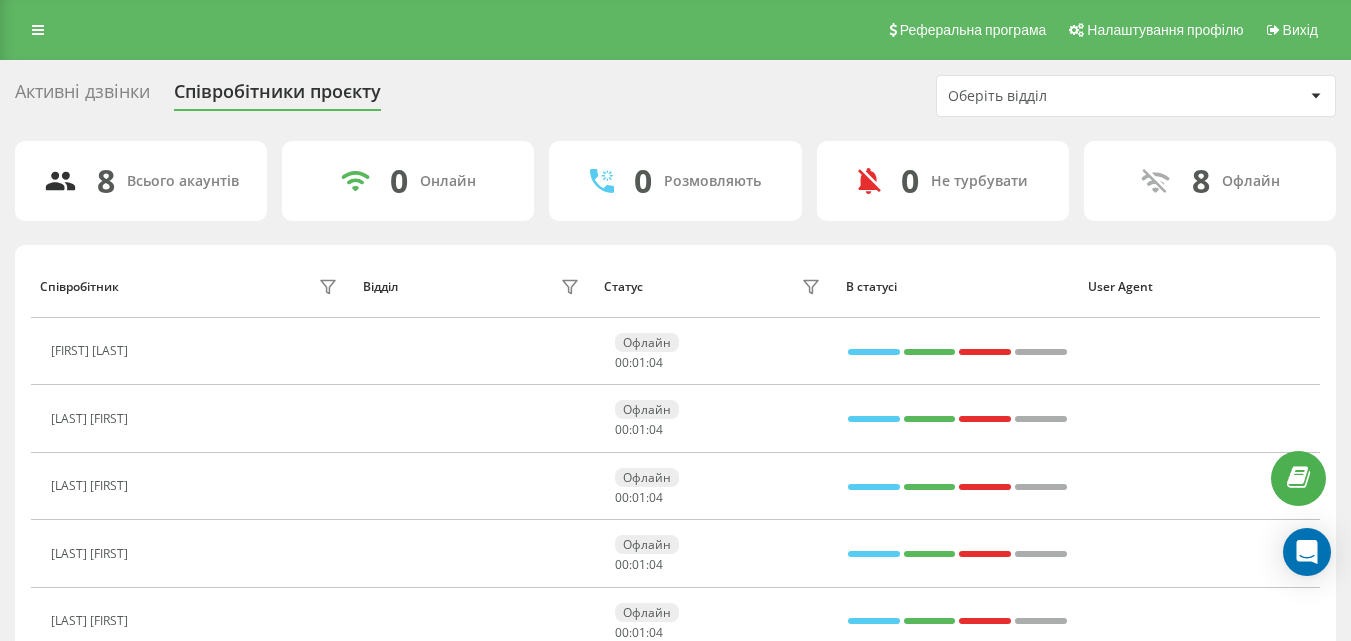 click on "Співробітники проєкту" at bounding box center [277, 96] 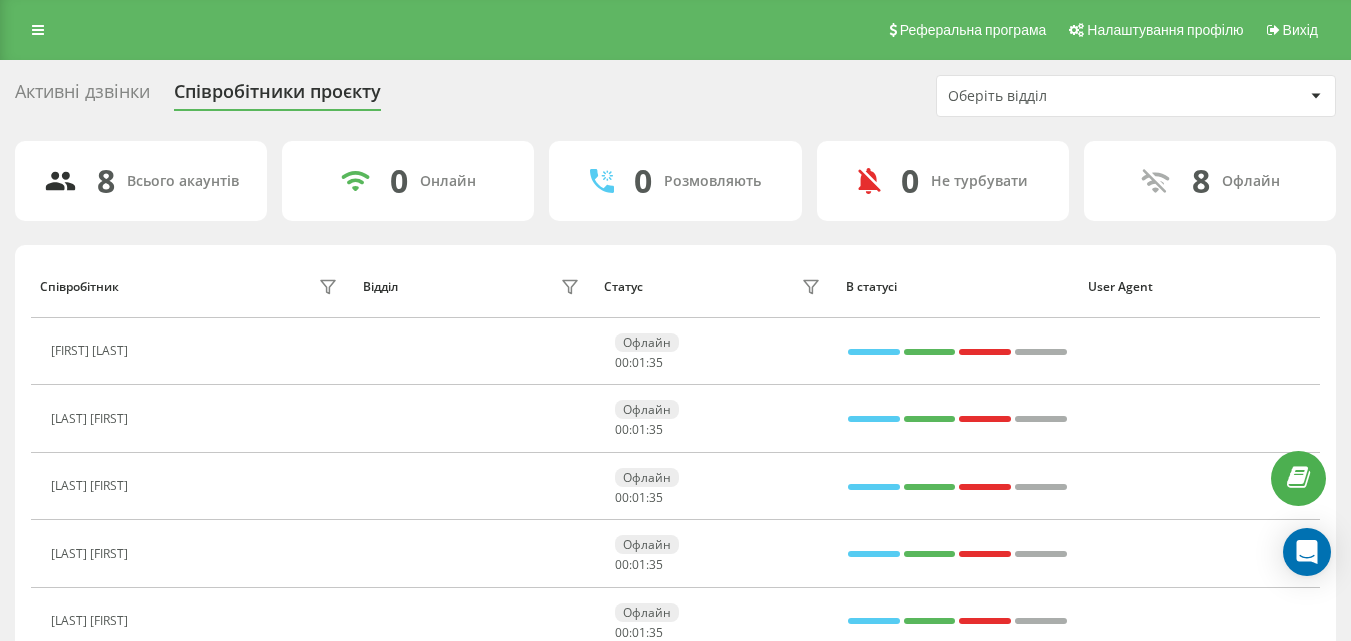 click on "Активні дзвінки Співробітники проєкту Оберіть відділ" at bounding box center [675, 96] 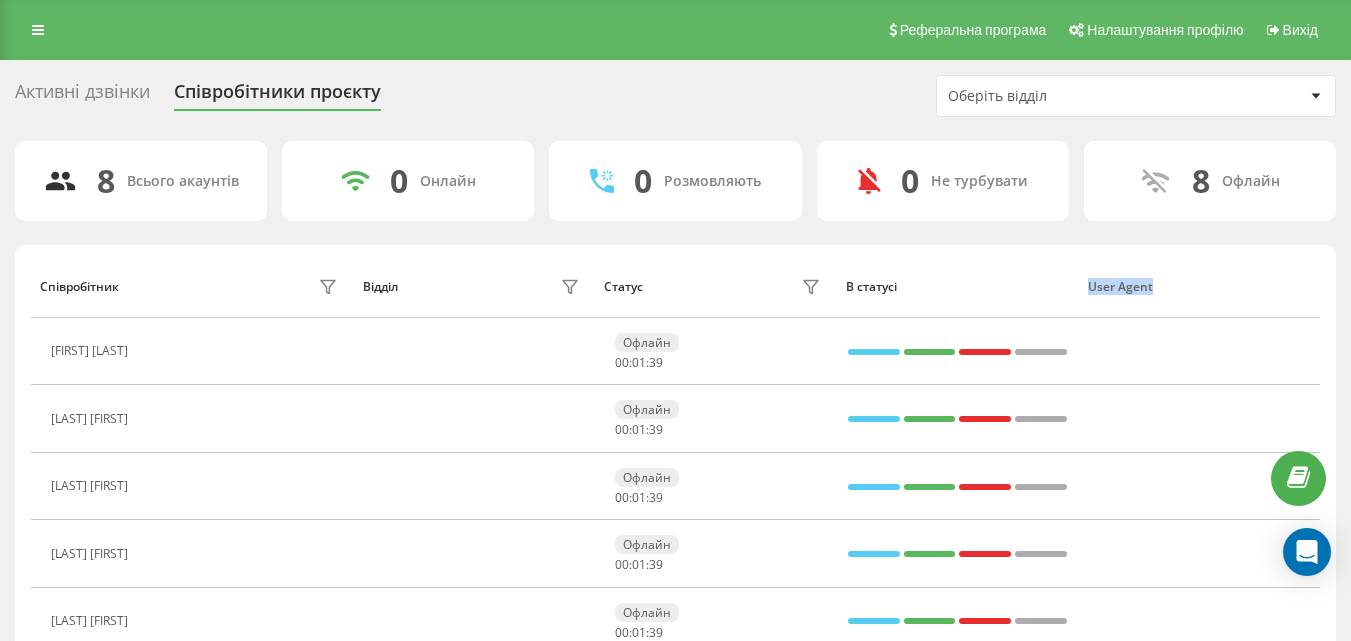 drag, startPoint x: 1088, startPoint y: 284, endPoint x: 1190, endPoint y: 281, distance: 102.044106 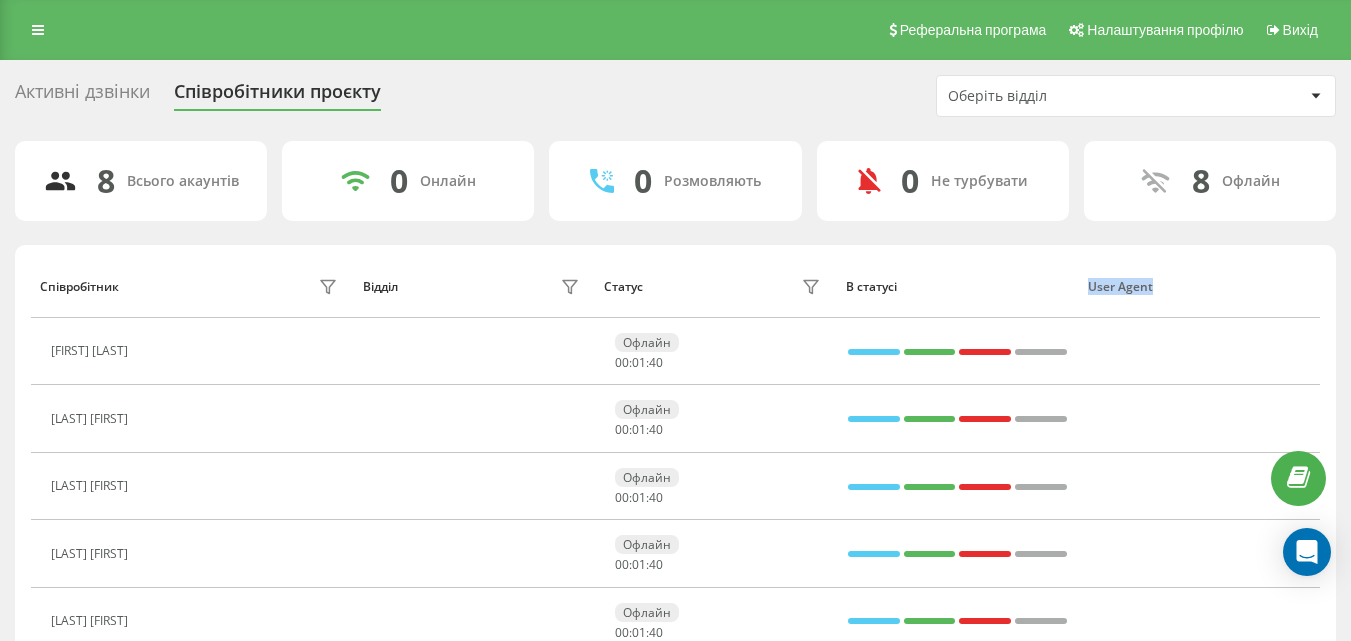 drag, startPoint x: 1160, startPoint y: 281, endPoint x: 1047, endPoint y: 281, distance: 113 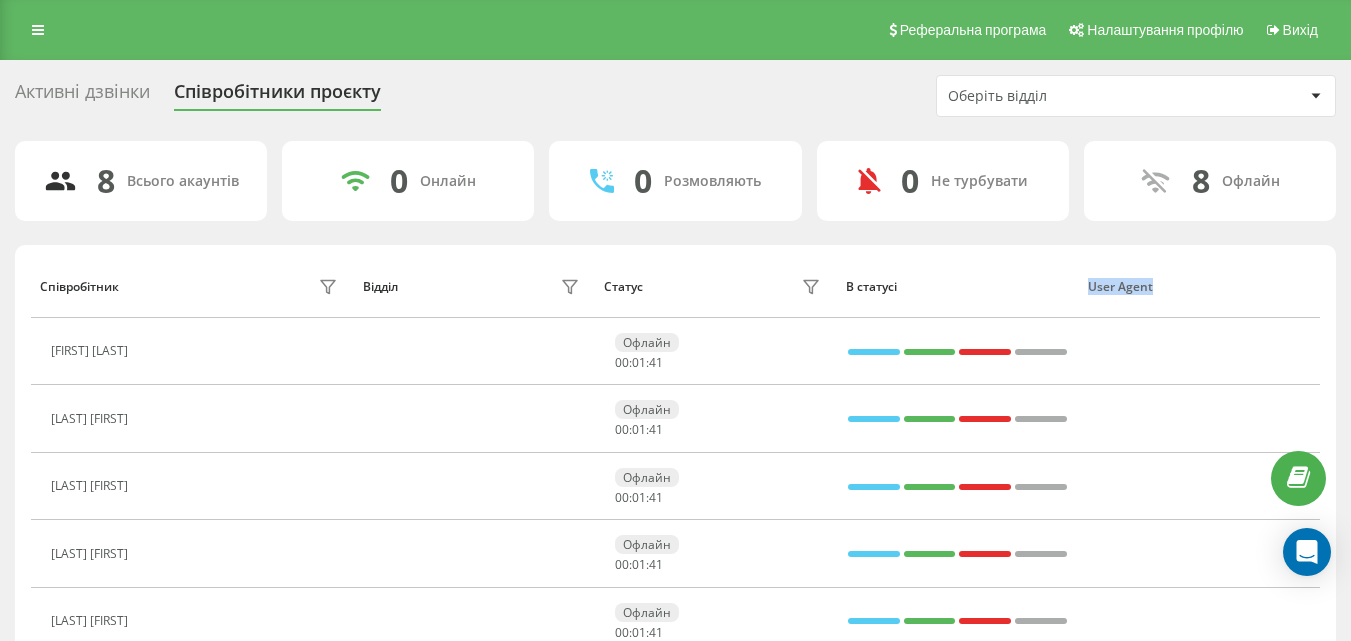 click on "В статусі" at bounding box center (957, 287) 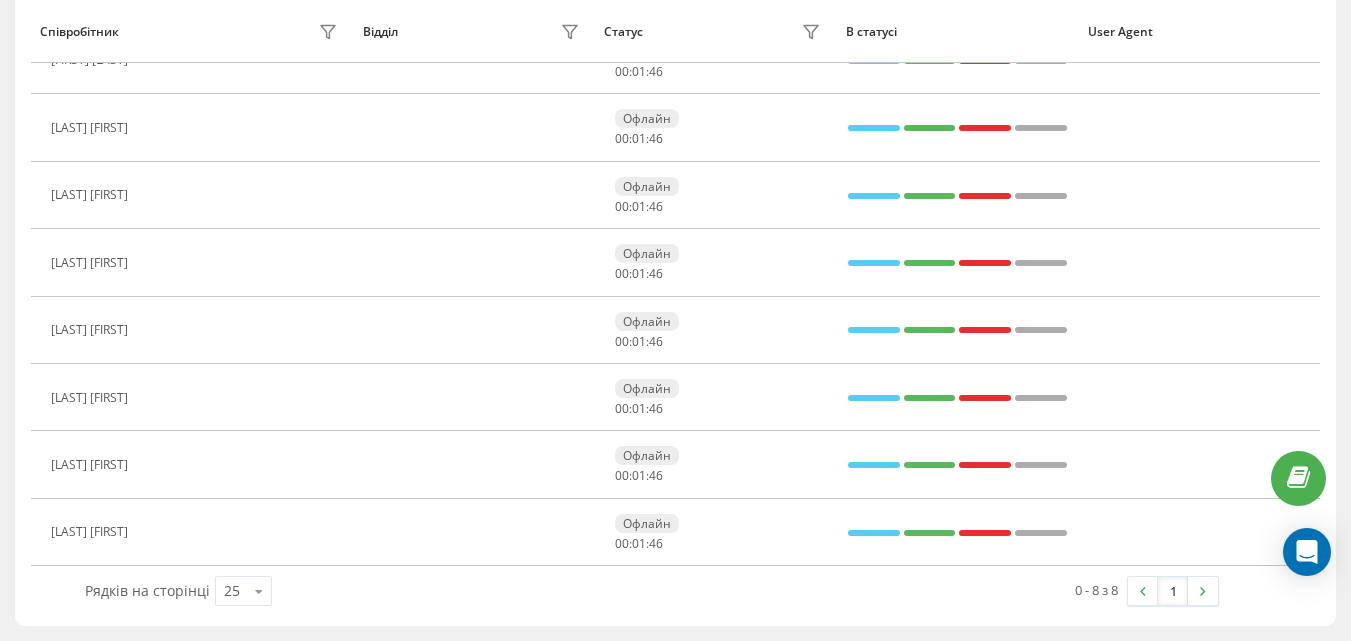 scroll, scrollTop: 0, scrollLeft: 0, axis: both 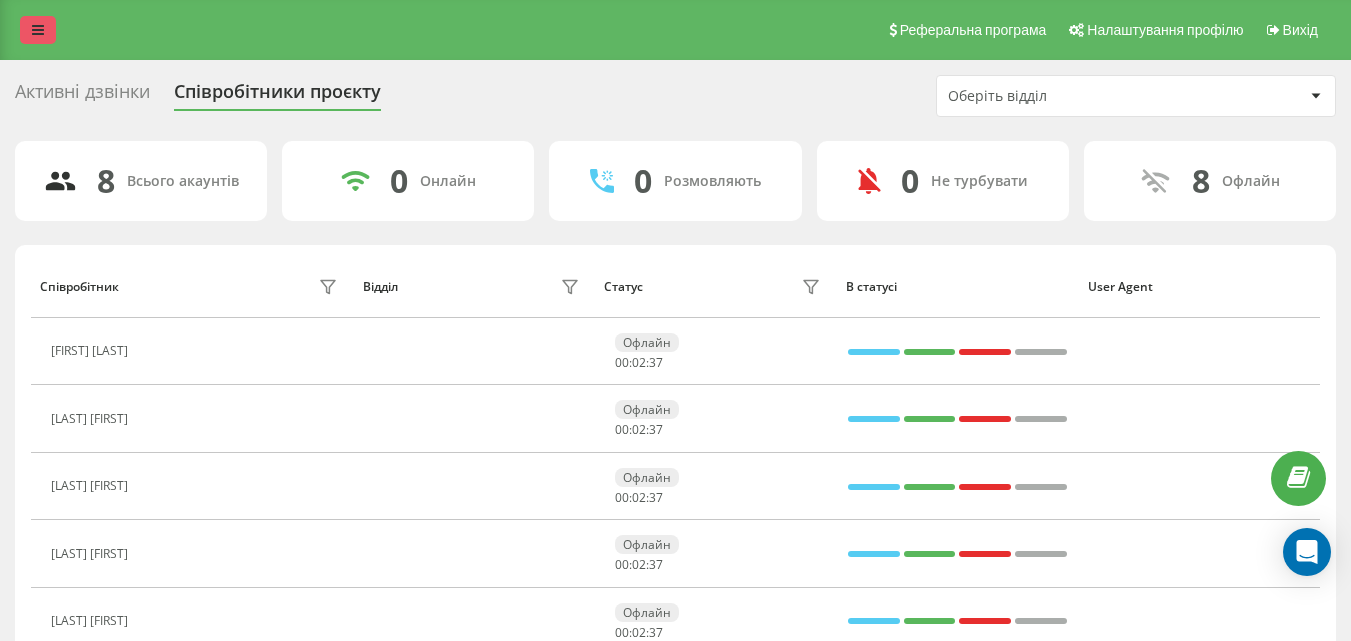 click at bounding box center (38, 30) 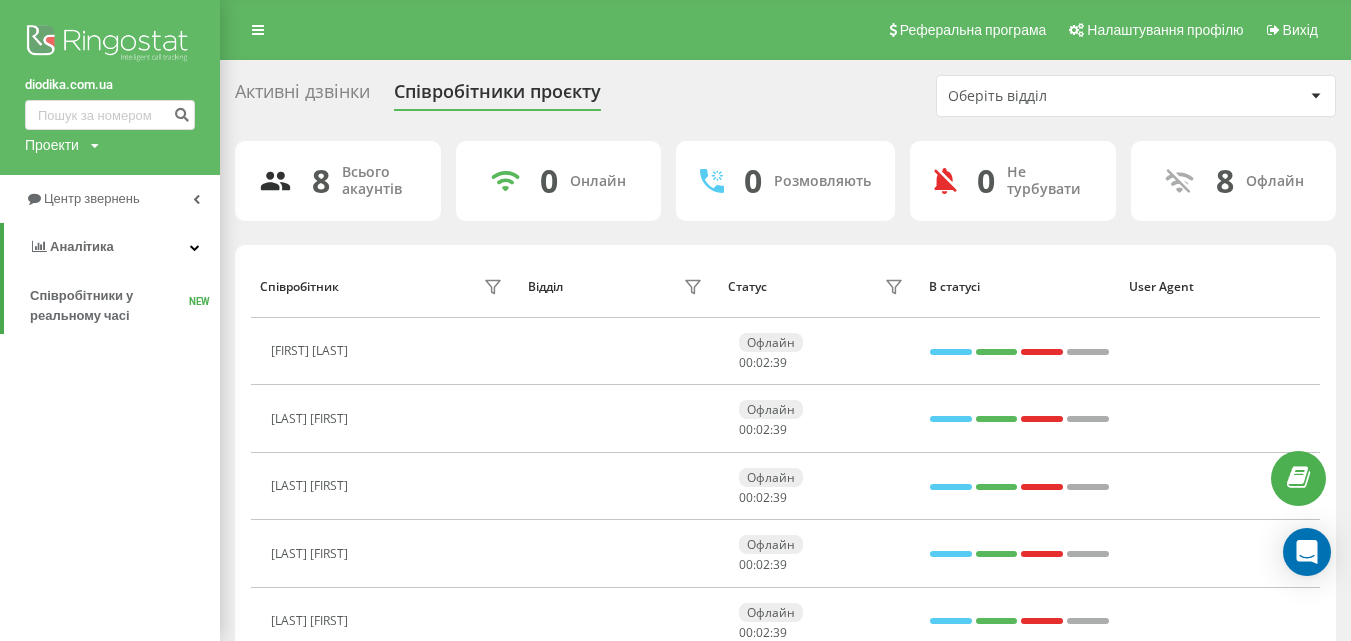 click on "diodika.com.ua" at bounding box center [110, 85] 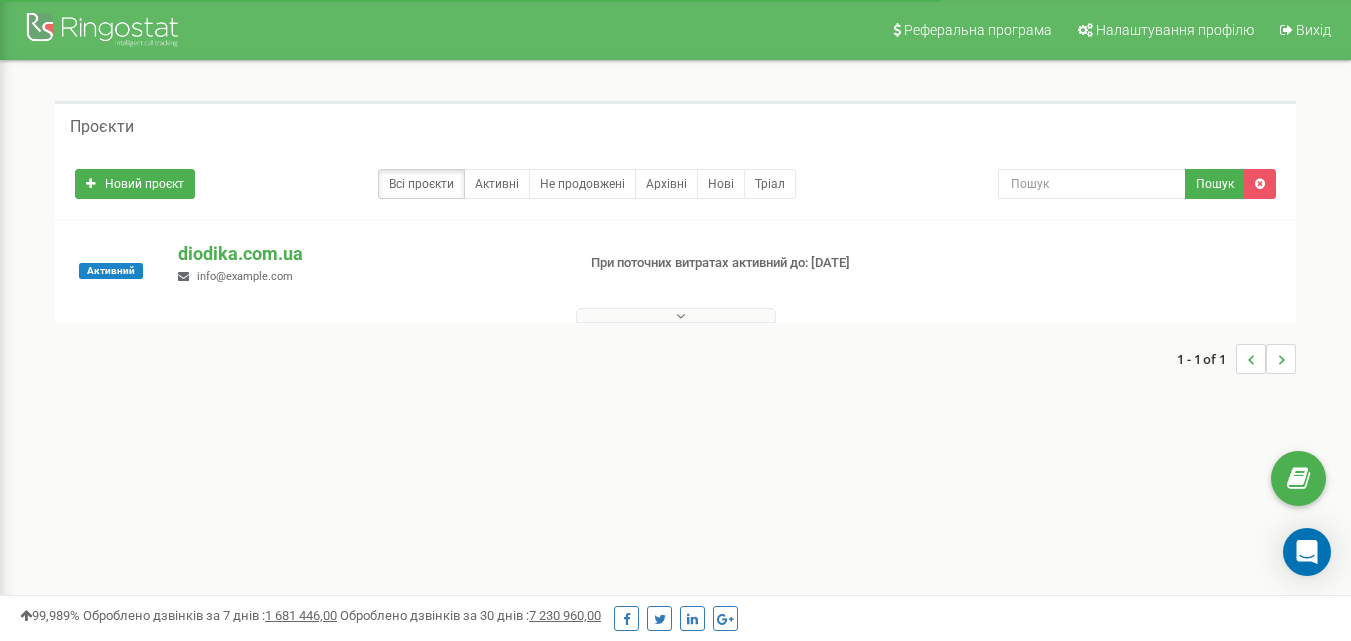 scroll, scrollTop: 0, scrollLeft: 0, axis: both 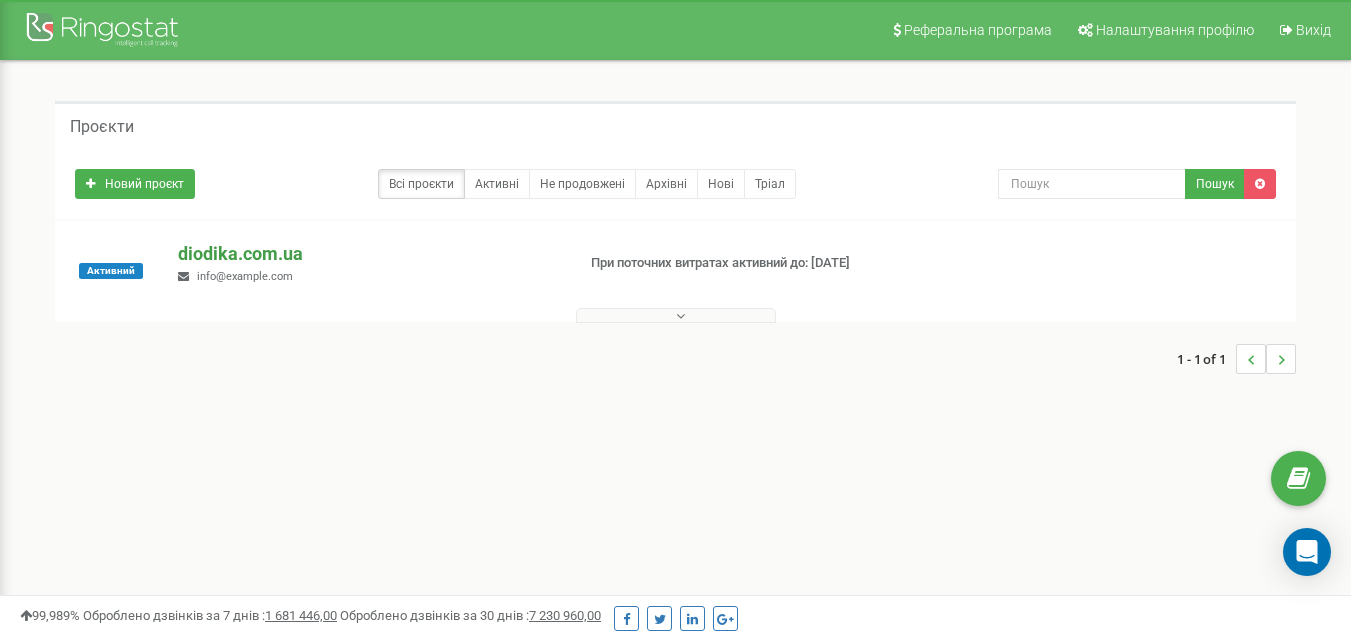 click on "diodika.com.ua" at bounding box center [368, 254] 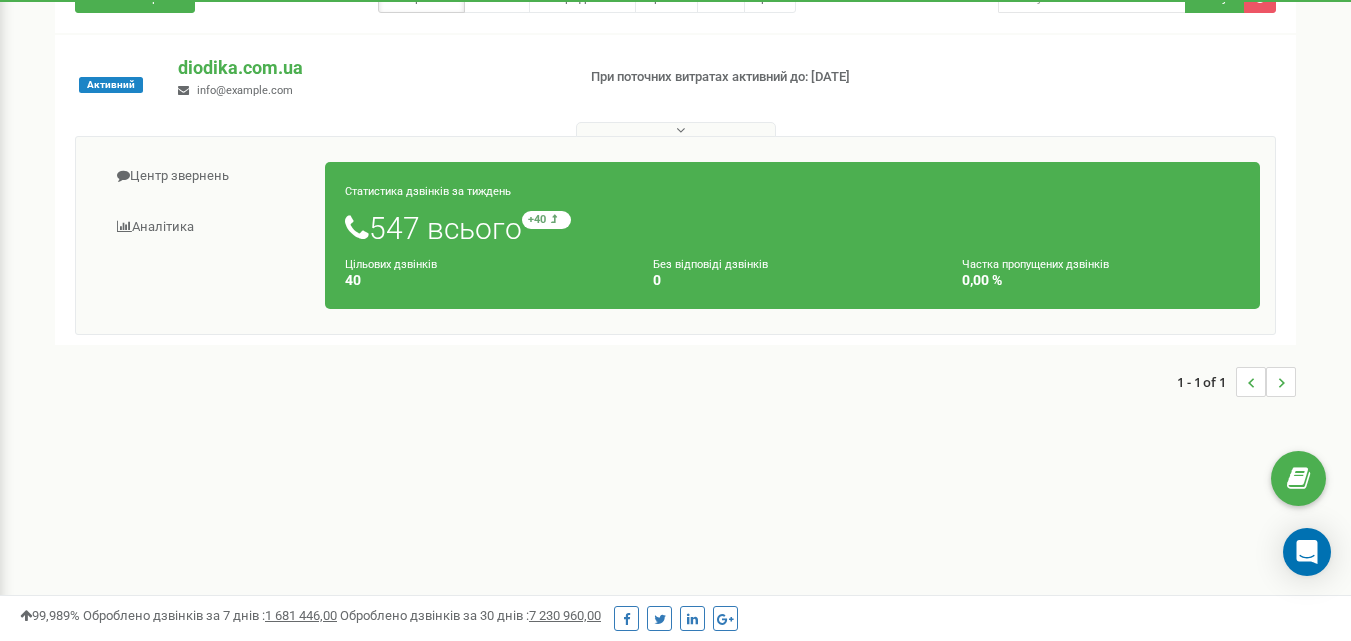 scroll, scrollTop: 0, scrollLeft: 0, axis: both 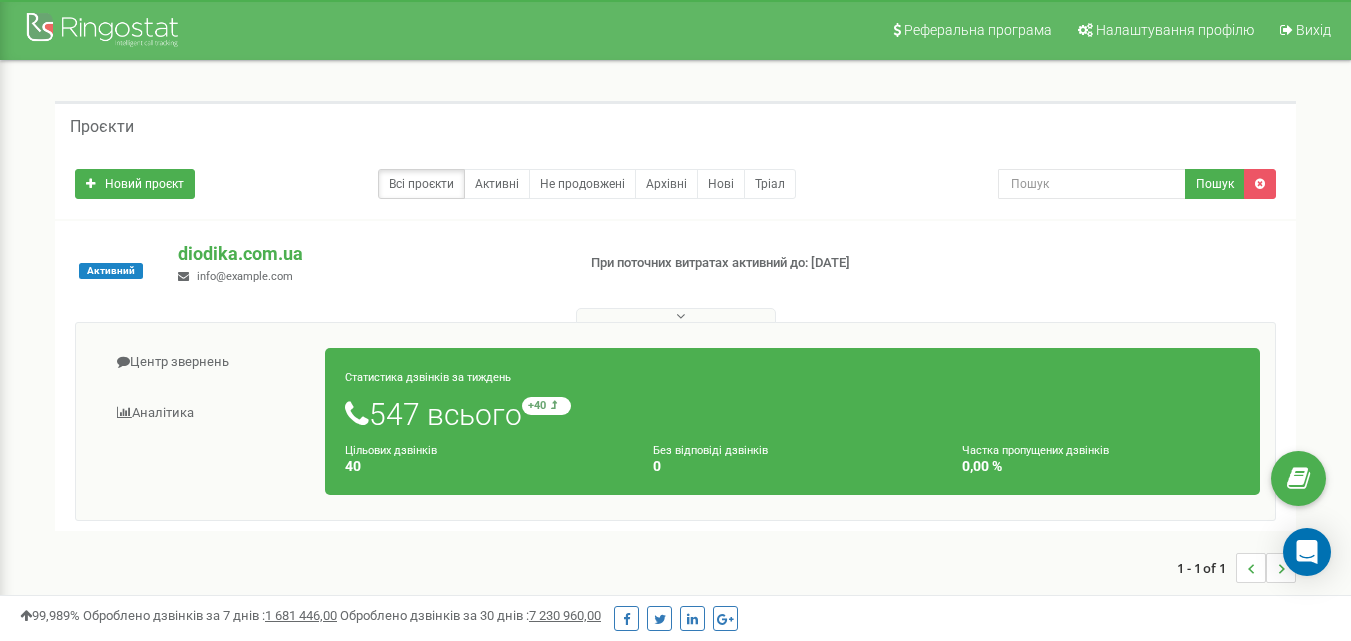 click at bounding box center (676, 315) 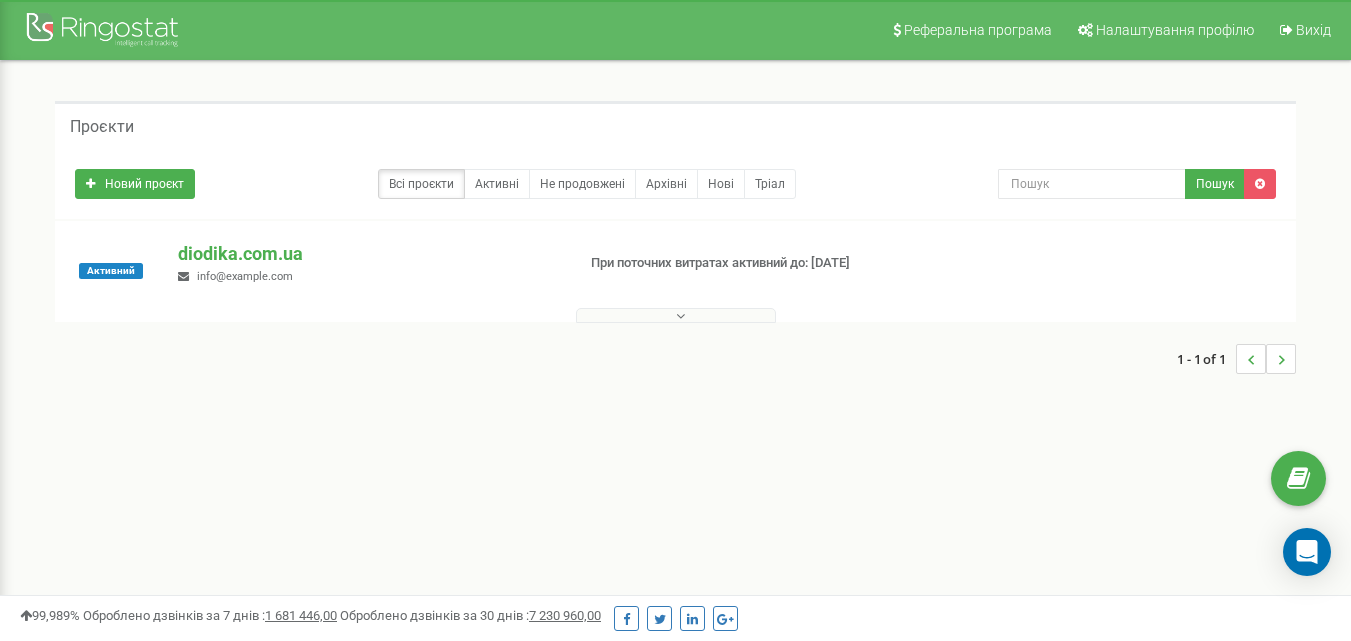 click at bounding box center (676, 315) 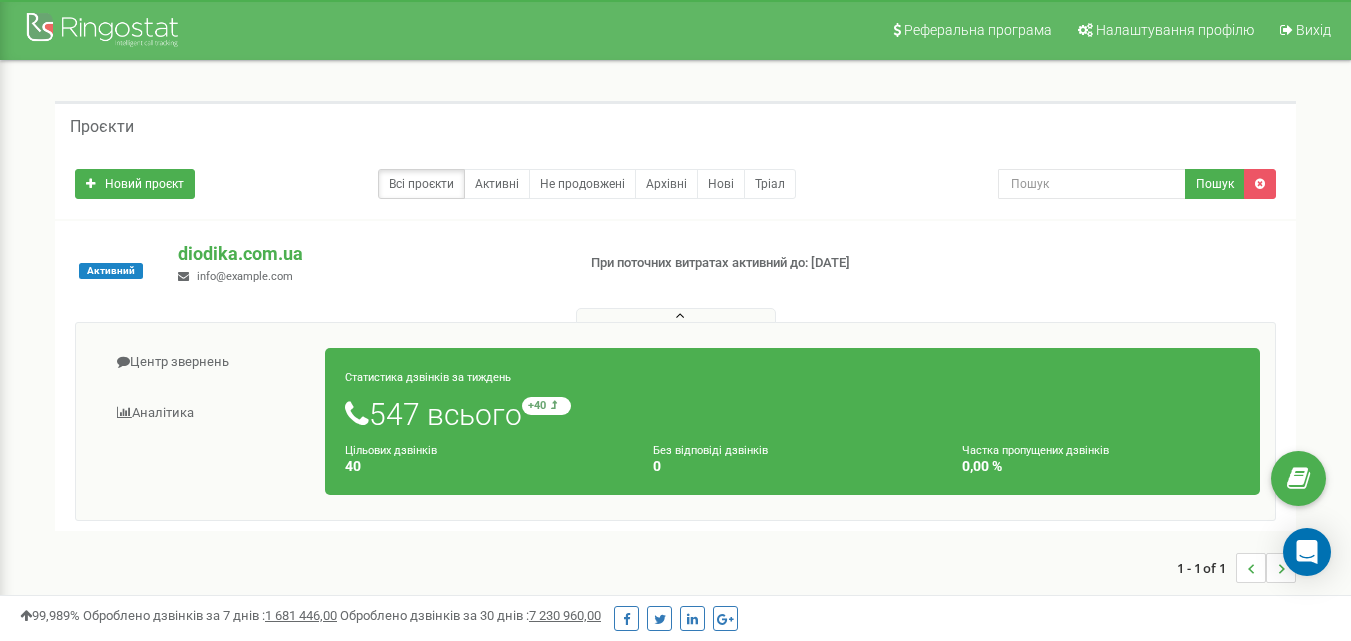 drag, startPoint x: 591, startPoint y: 253, endPoint x: 664, endPoint y: 273, distance: 75.690155 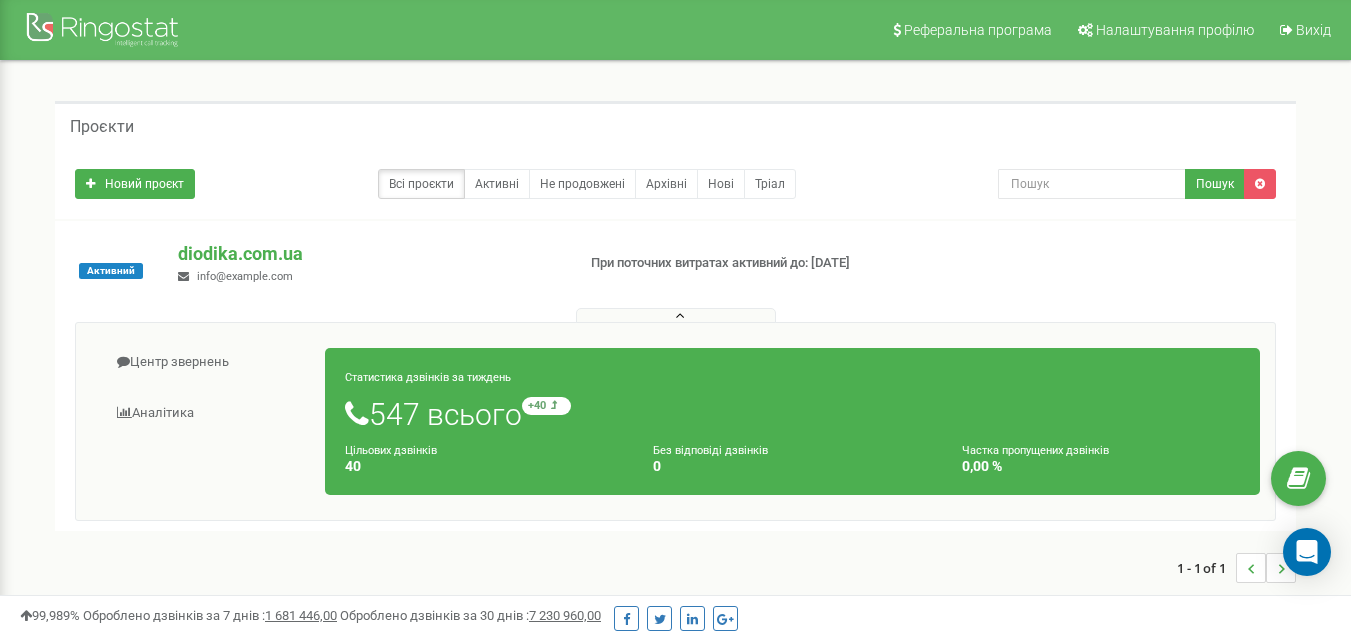drag, startPoint x: 592, startPoint y: 271, endPoint x: 659, endPoint y: 271, distance: 67 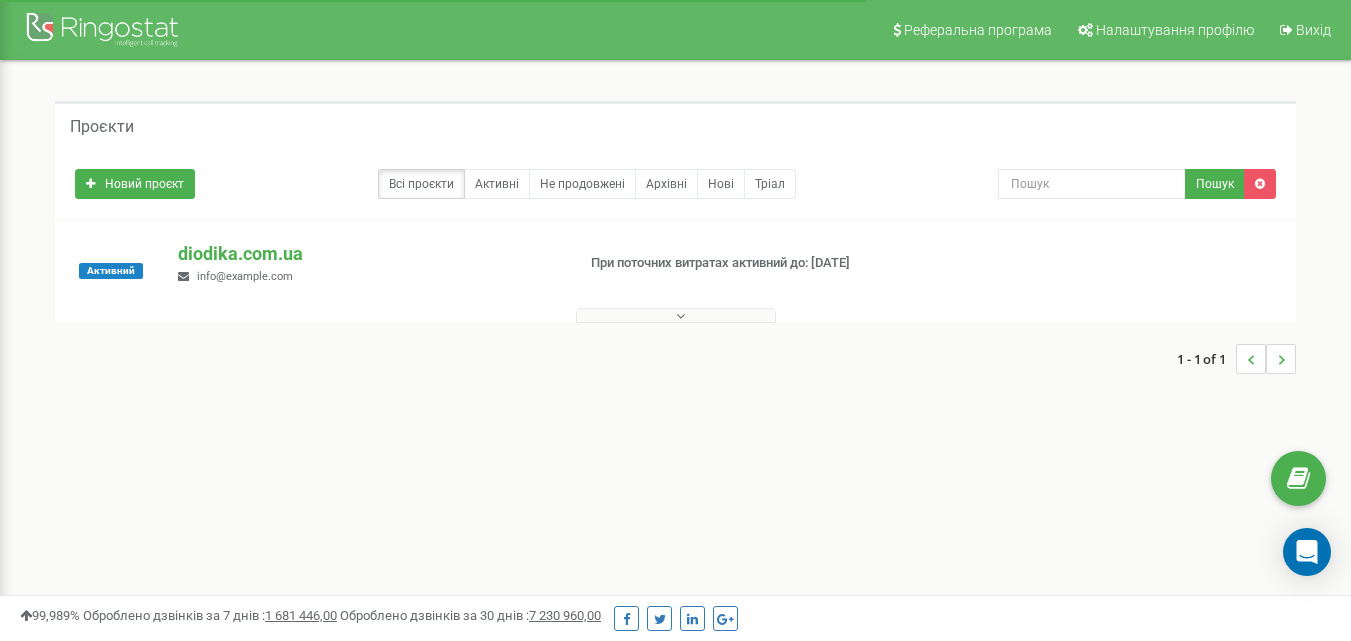 scroll, scrollTop: 0, scrollLeft: 0, axis: both 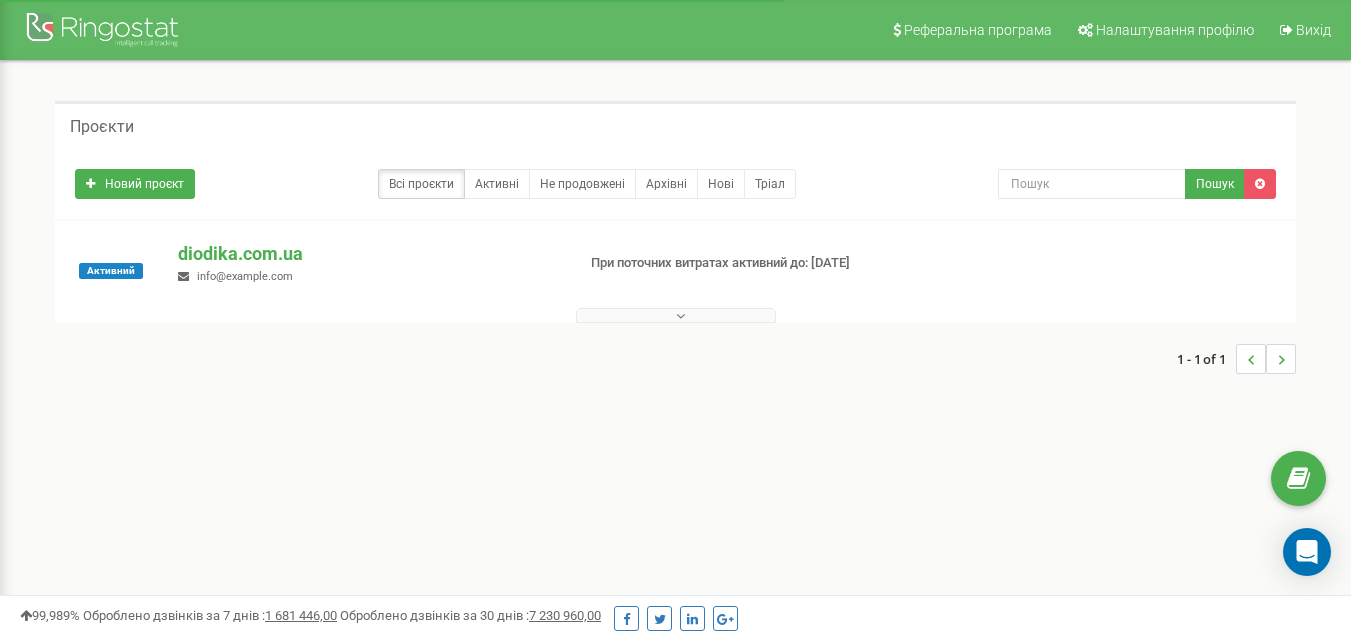 click at bounding box center [680, 316] 